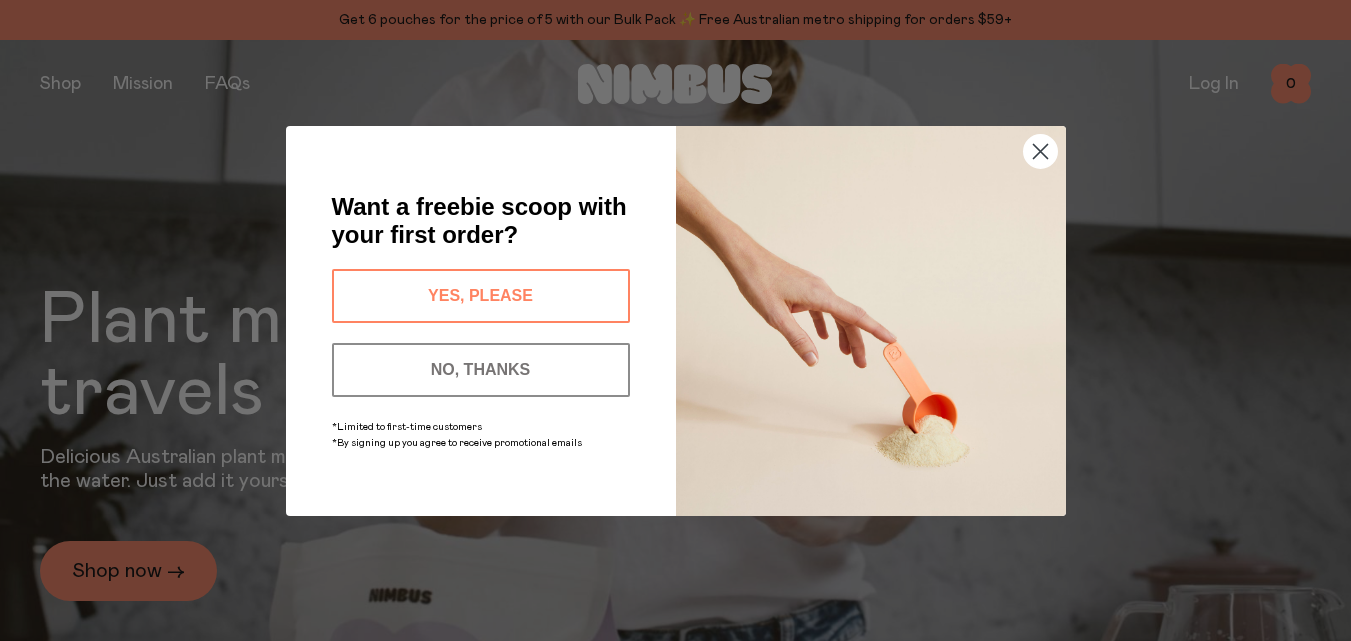 scroll, scrollTop: 0, scrollLeft: 0, axis: both 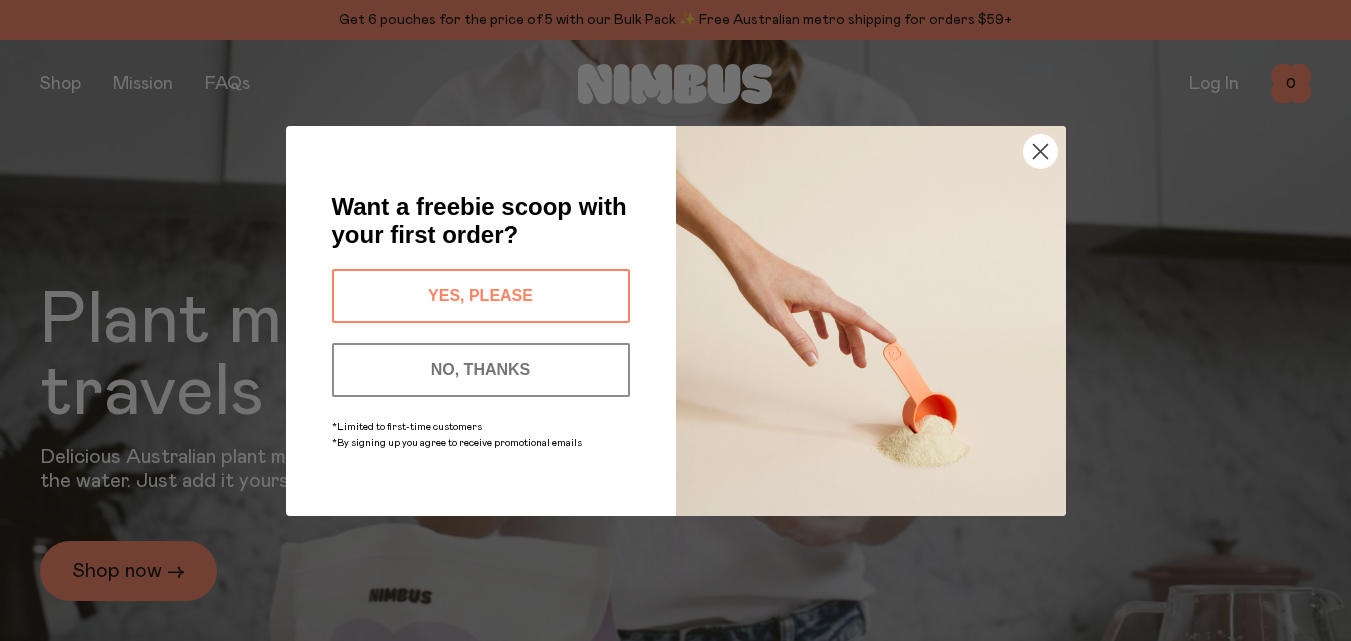 click on "NO, THANKS" at bounding box center [481, 370] 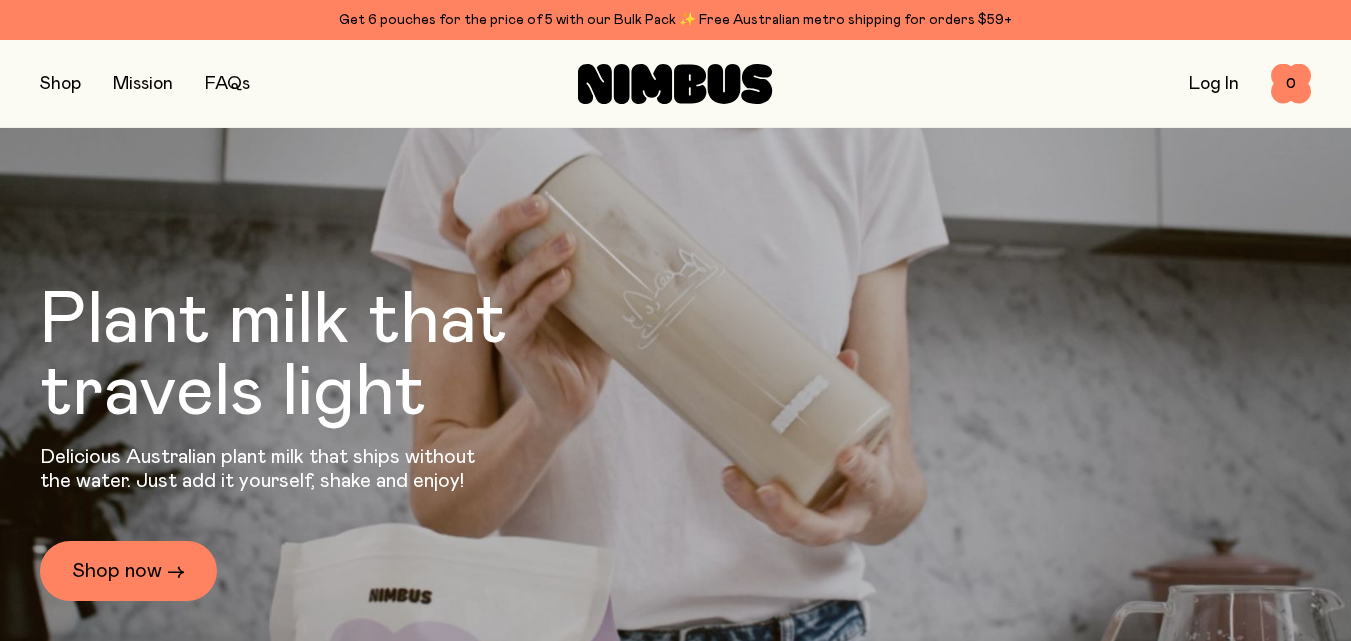 click on "Log In" at bounding box center [1214, 84] 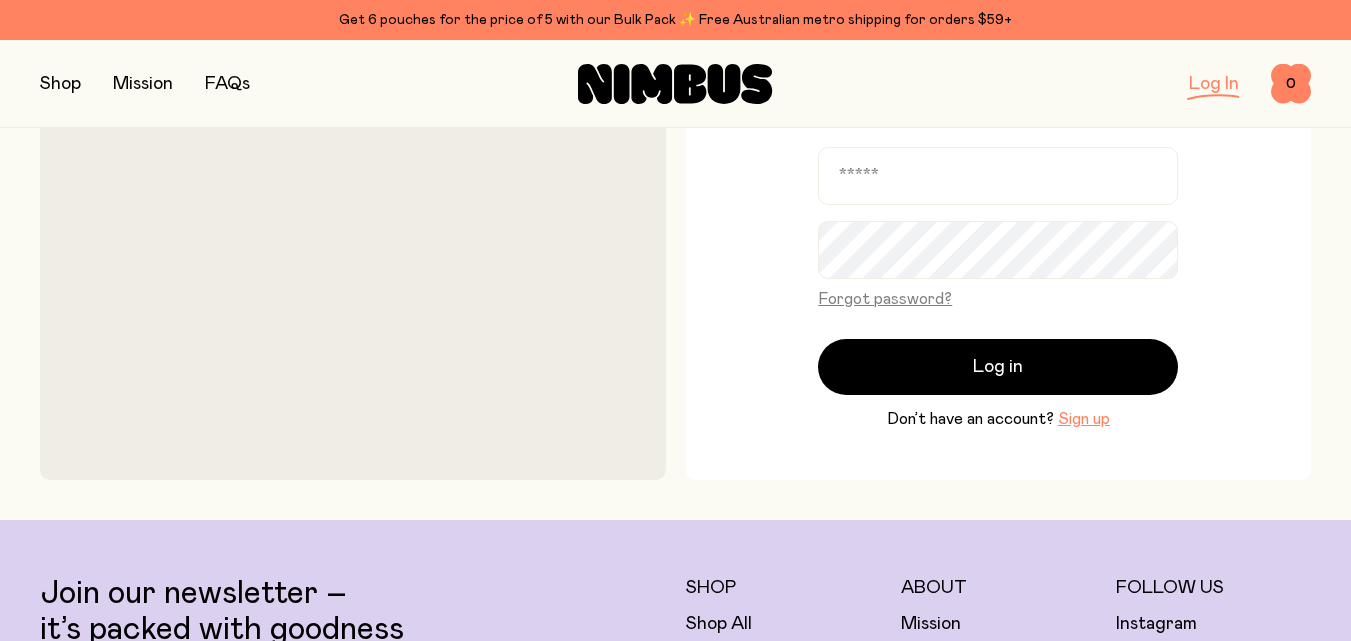 scroll, scrollTop: 100, scrollLeft: 0, axis: vertical 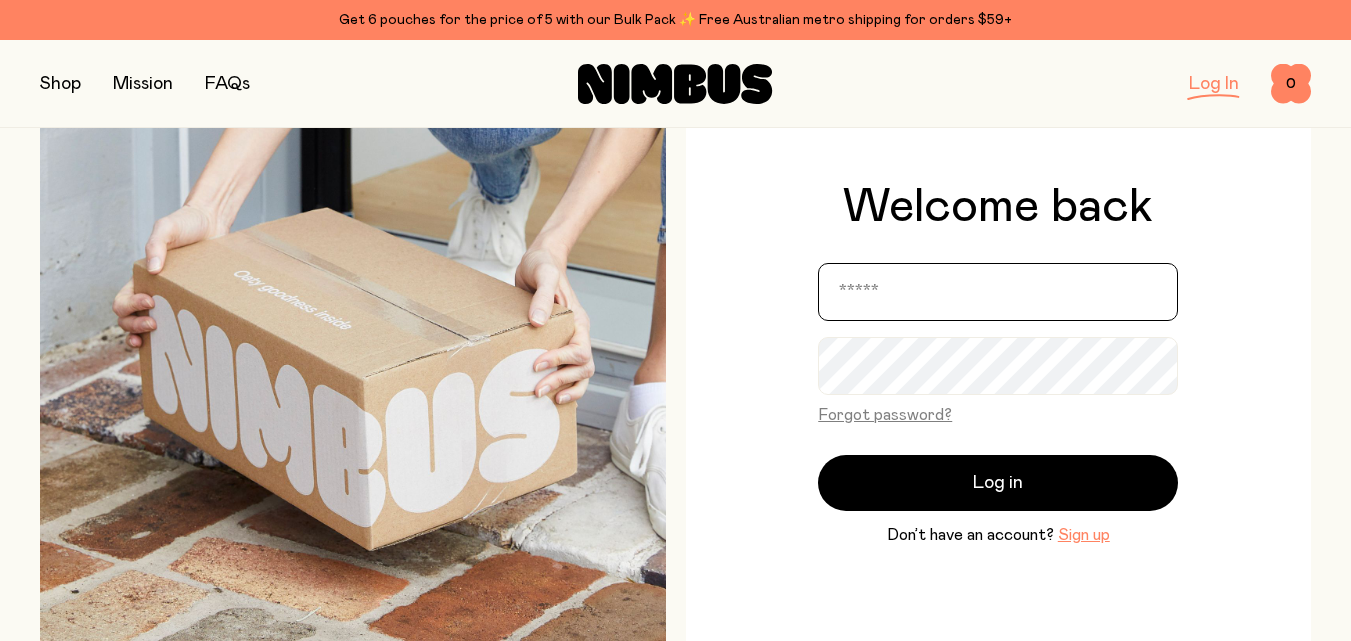 click at bounding box center [998, 292] 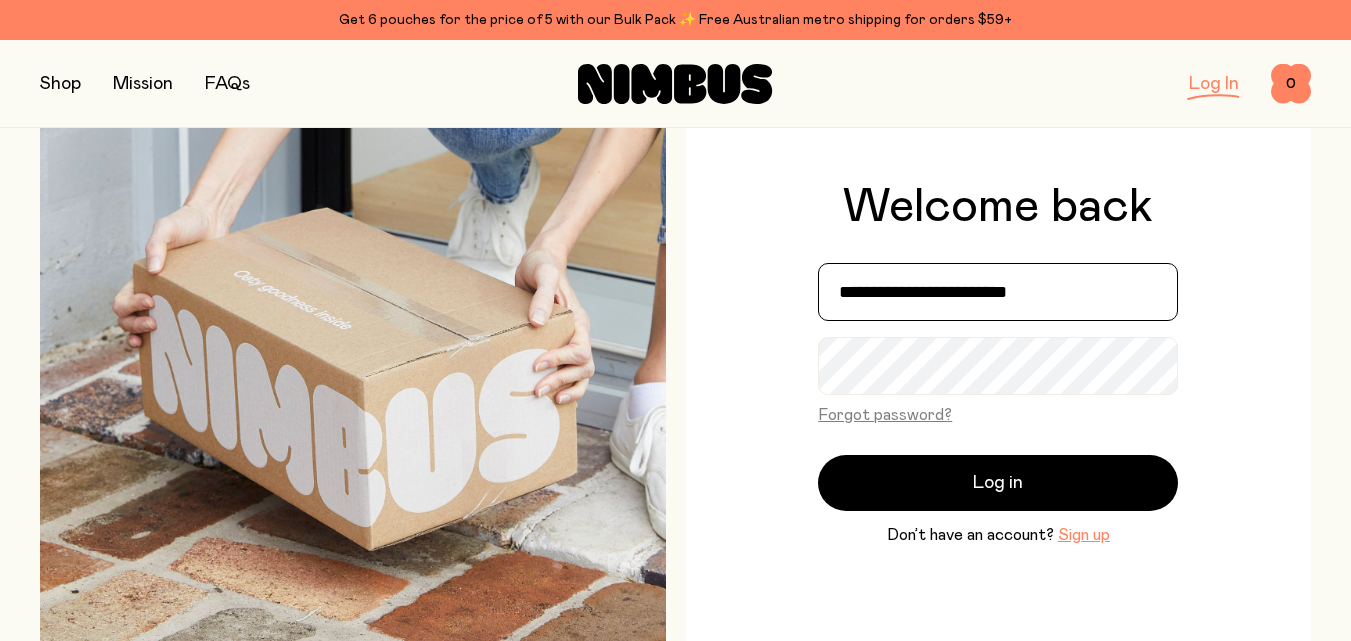 type on "**********" 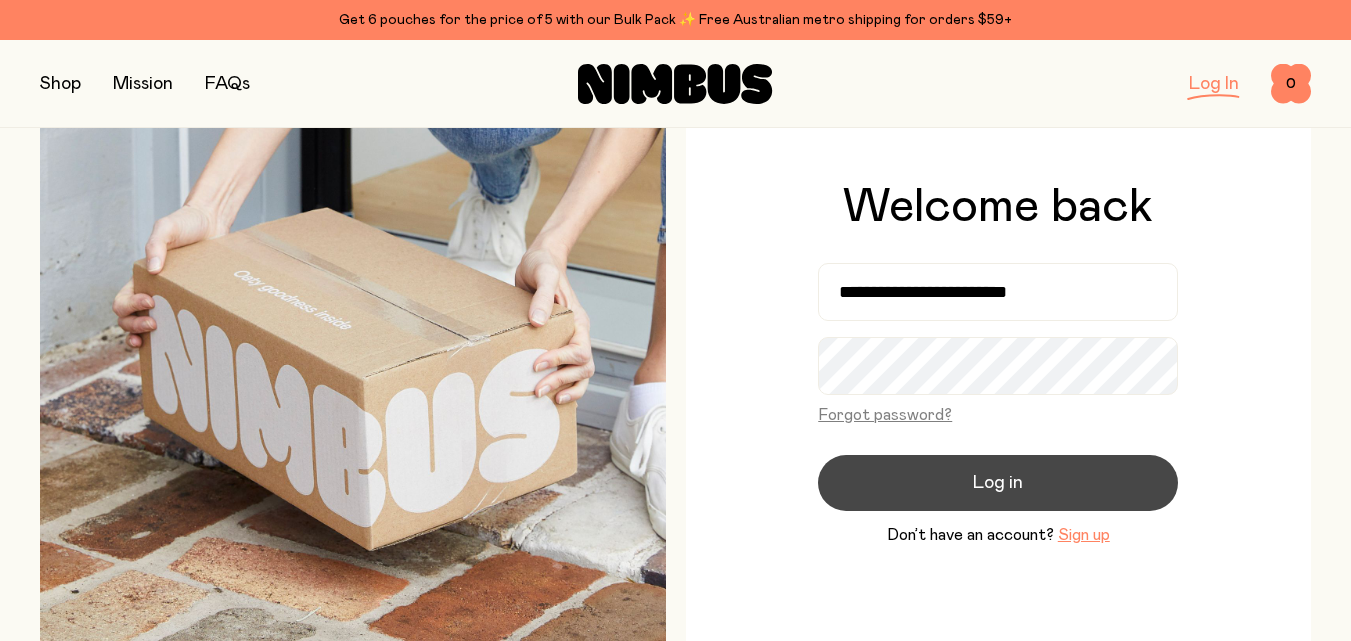 click on "Log in" at bounding box center [998, 483] 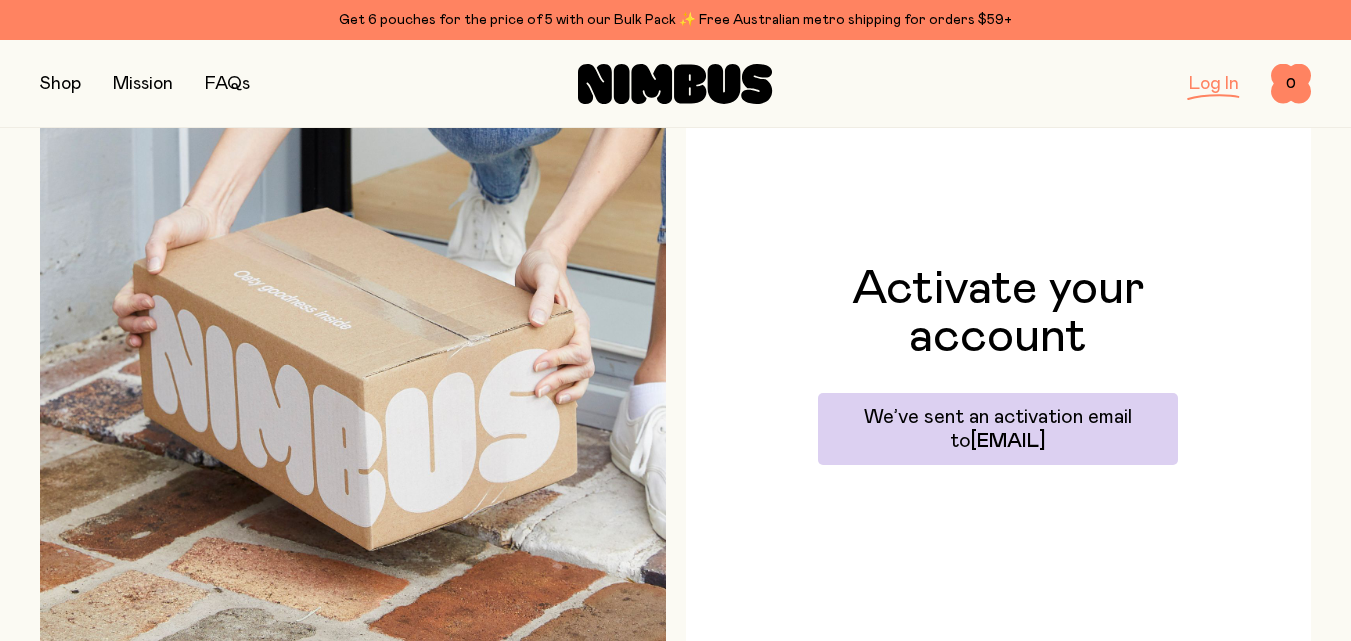 click on "Log In" at bounding box center (1214, 84) 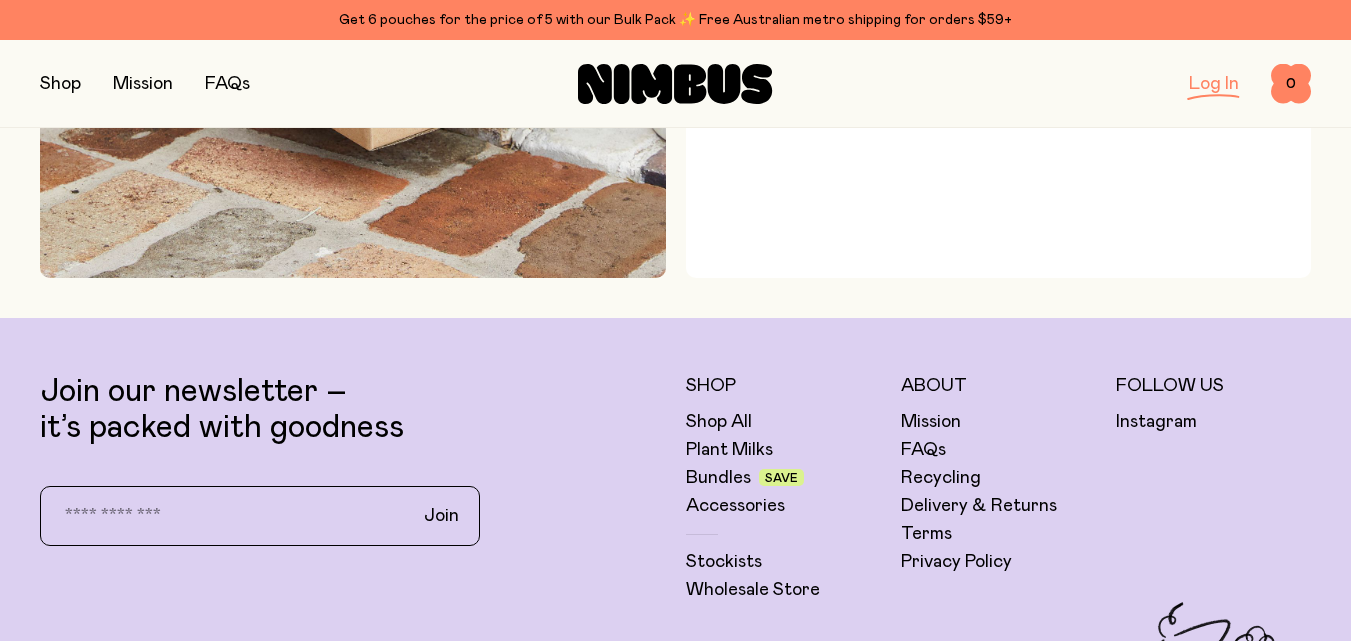 scroll, scrollTop: 0, scrollLeft: 0, axis: both 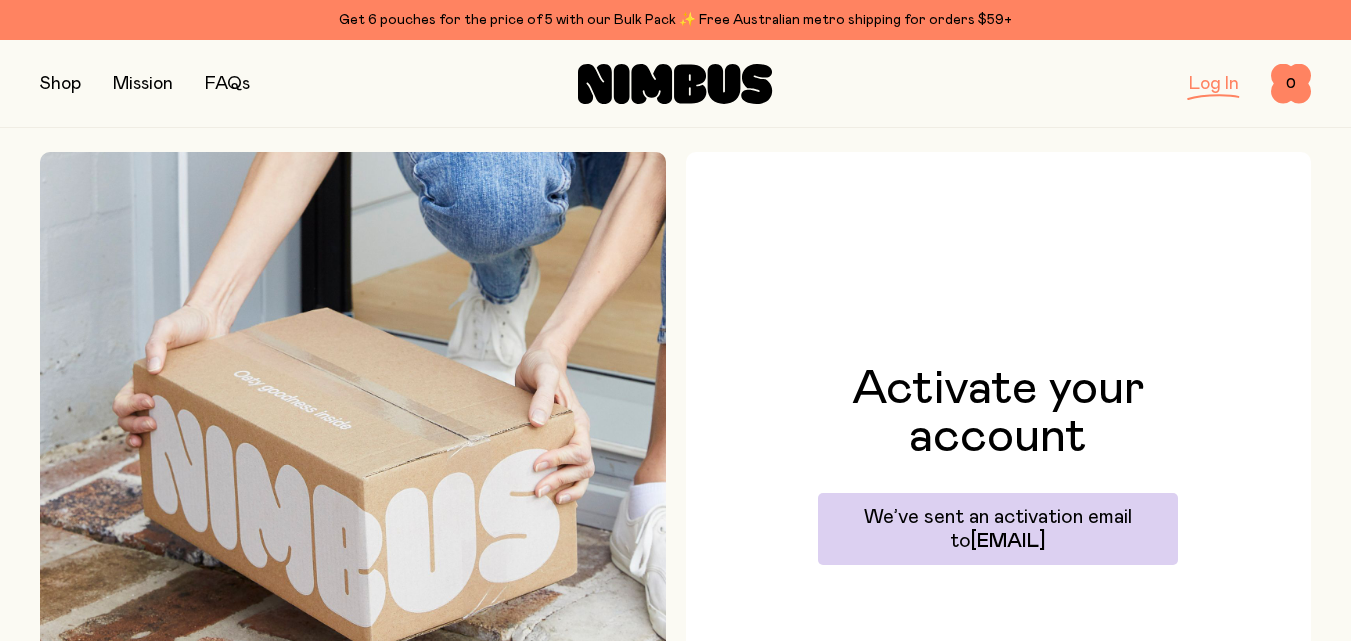 click on "Log In" at bounding box center (1214, 84) 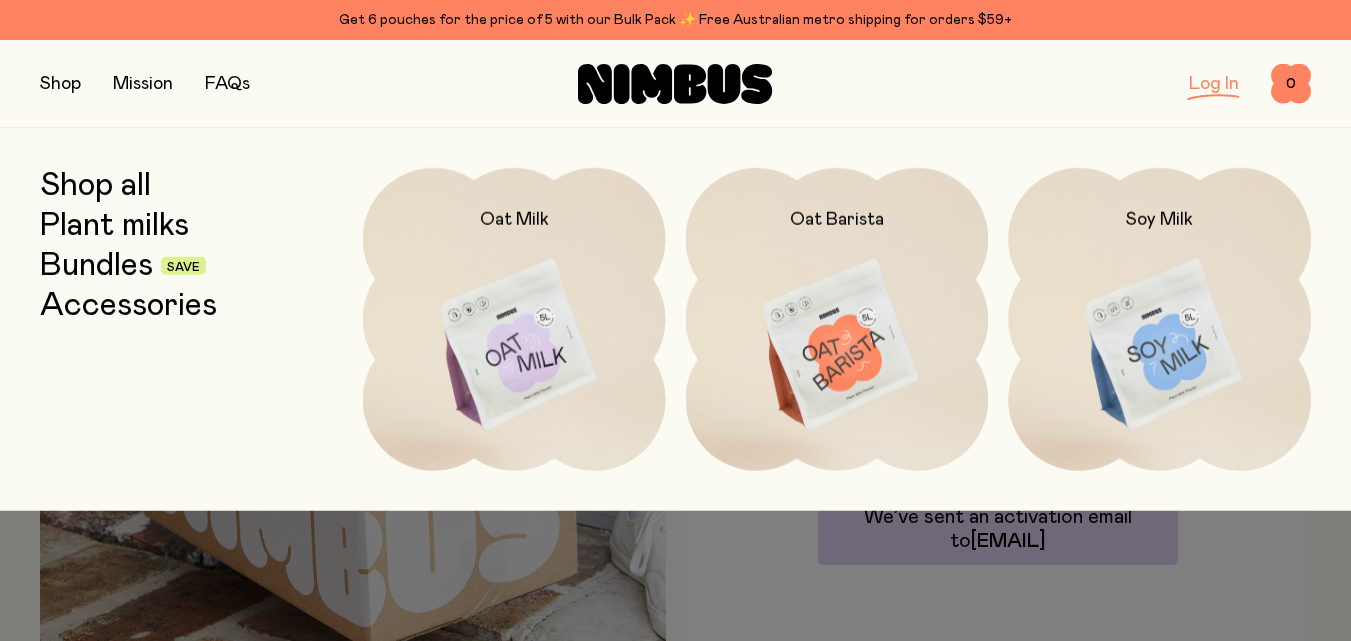 click at bounding box center (60, 84) 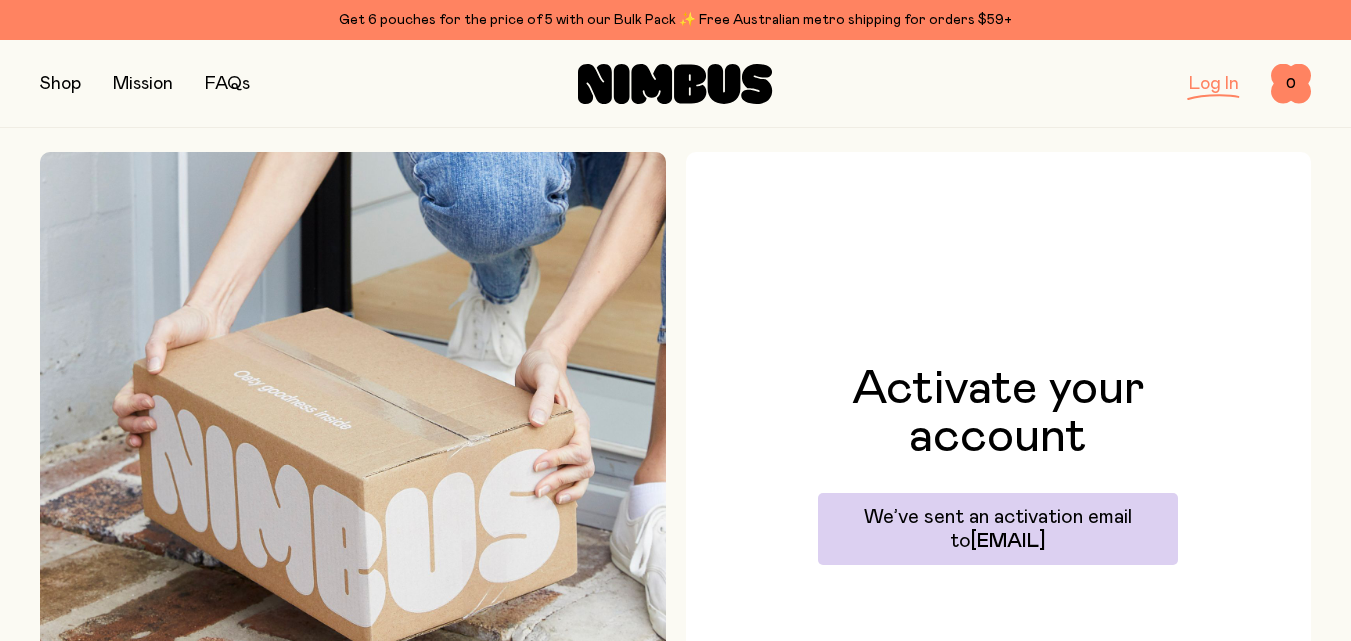 click on "Log In" at bounding box center [1214, 84] 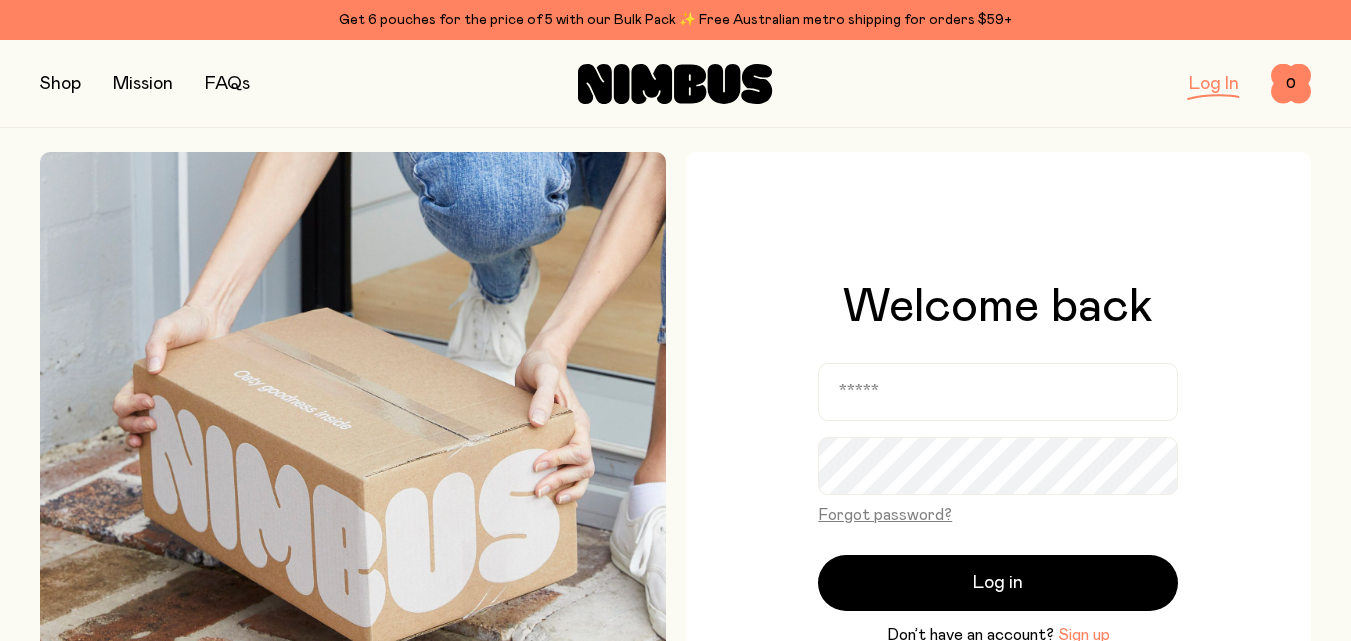 scroll, scrollTop: 0, scrollLeft: 0, axis: both 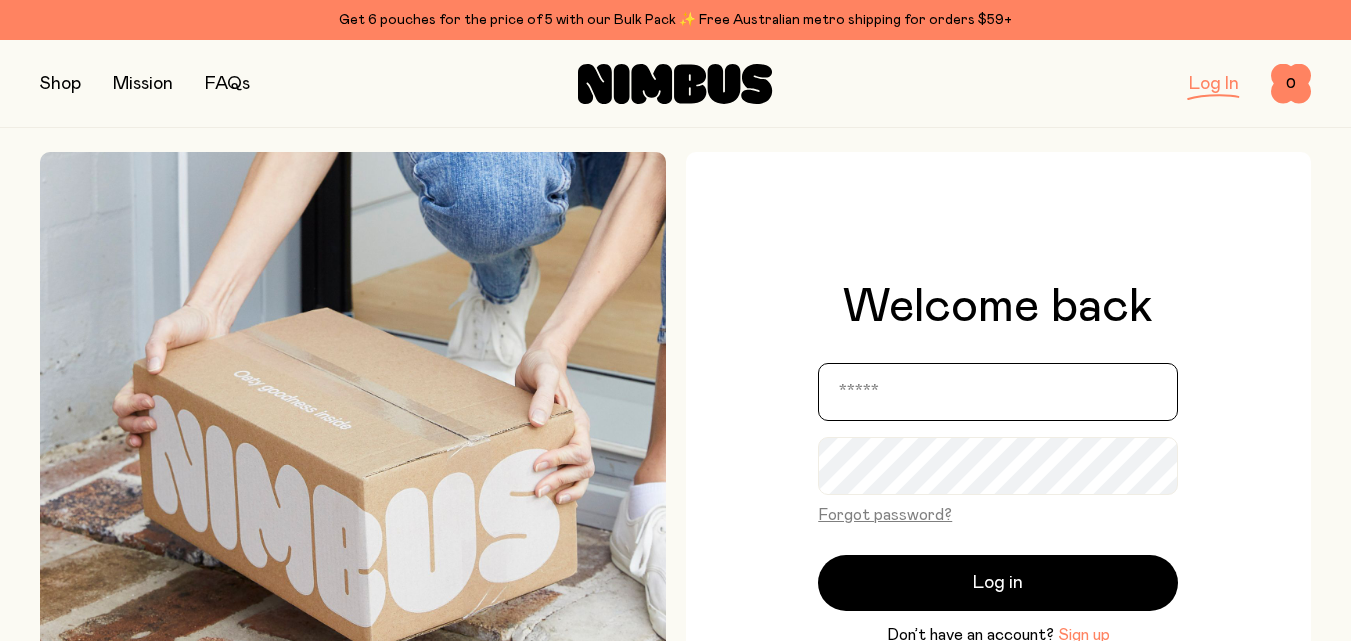 click at bounding box center (998, 392) 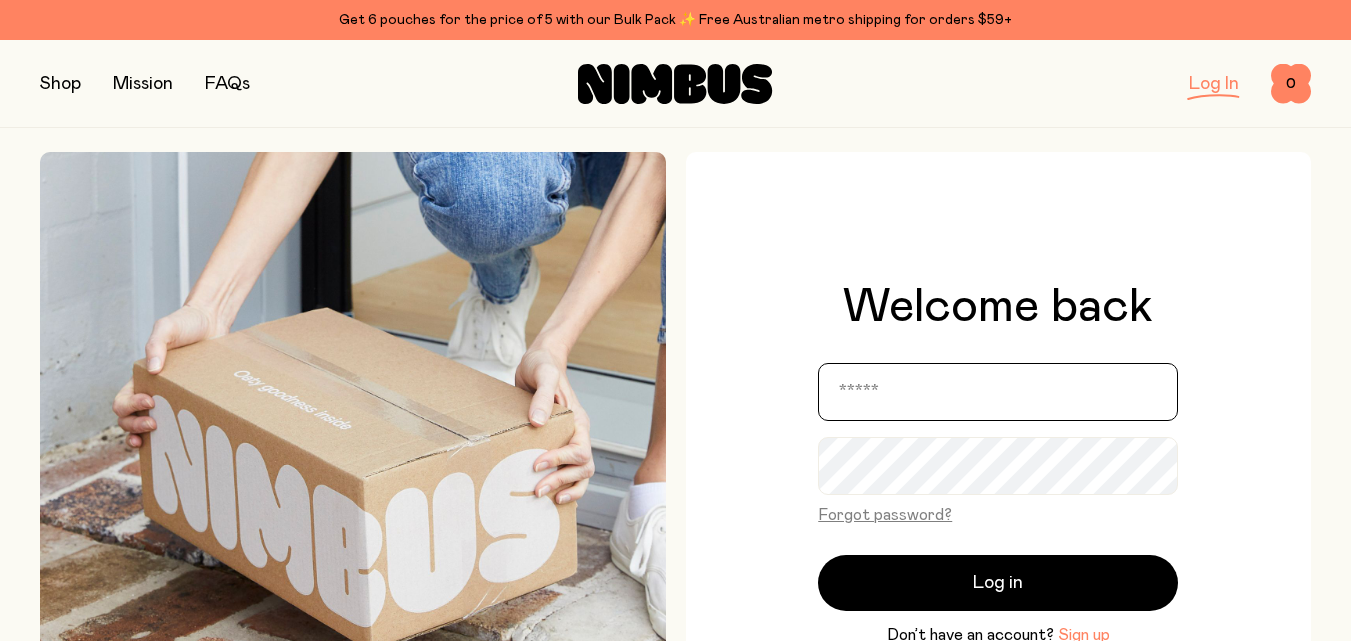 type on "**********" 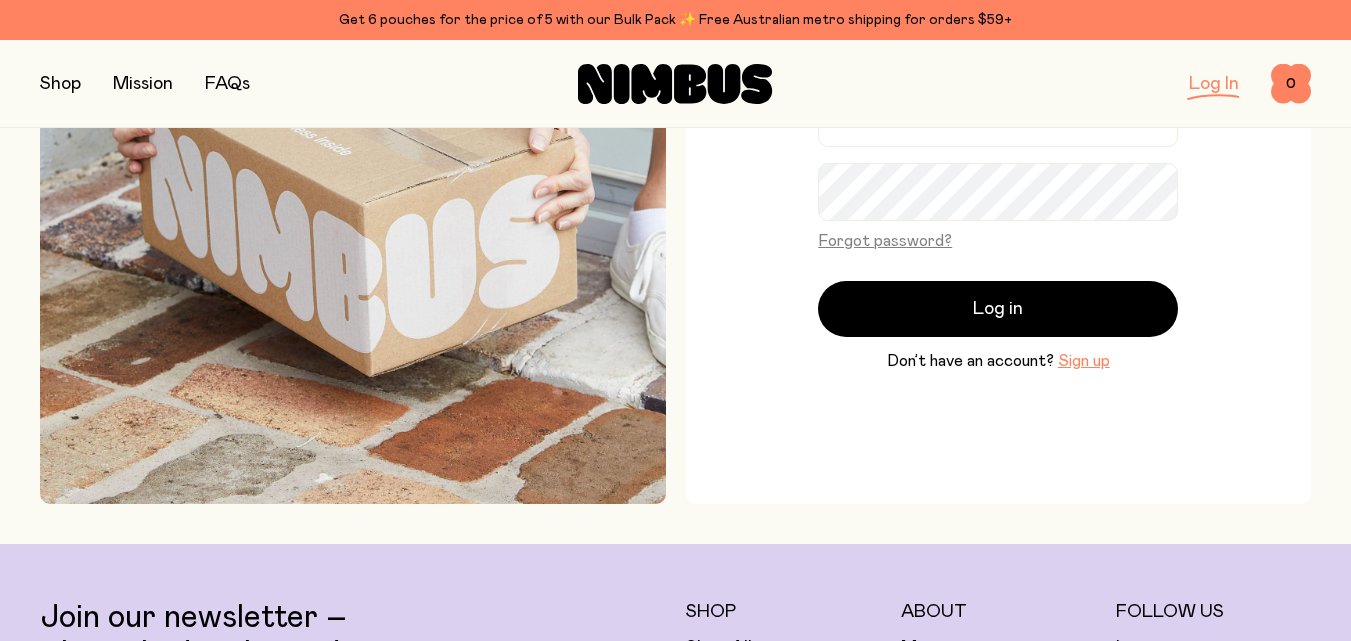 scroll, scrollTop: 300, scrollLeft: 0, axis: vertical 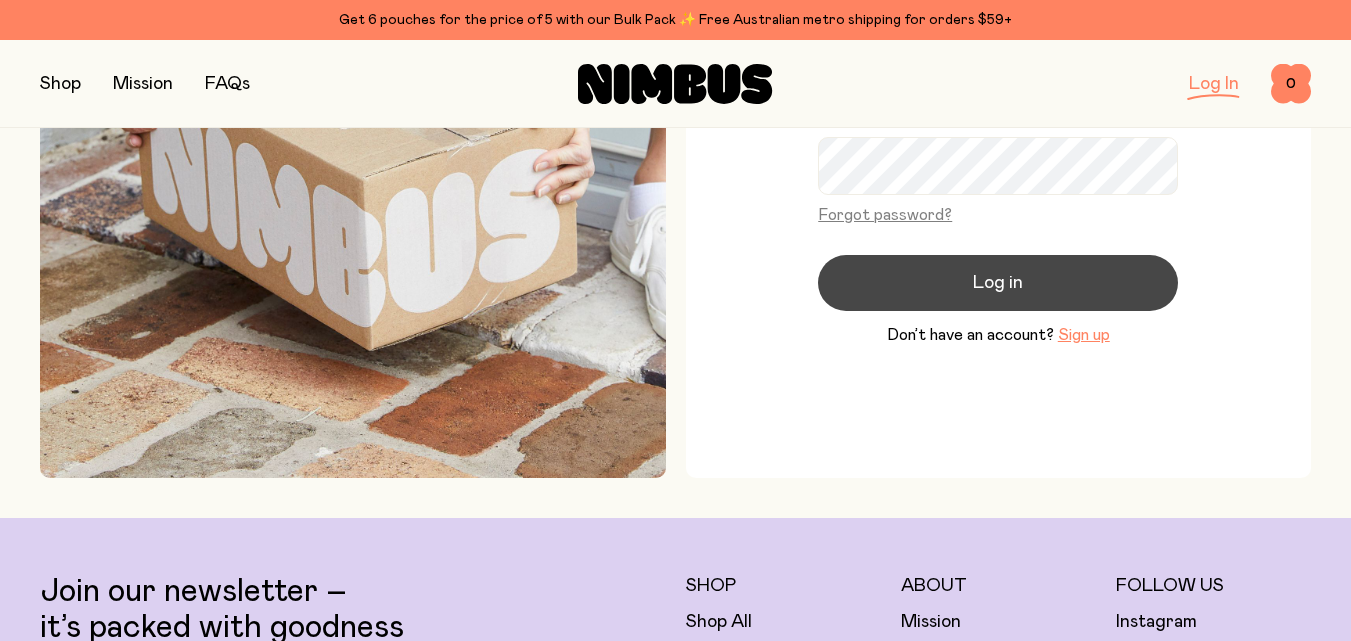 click on "Log in" at bounding box center (998, 283) 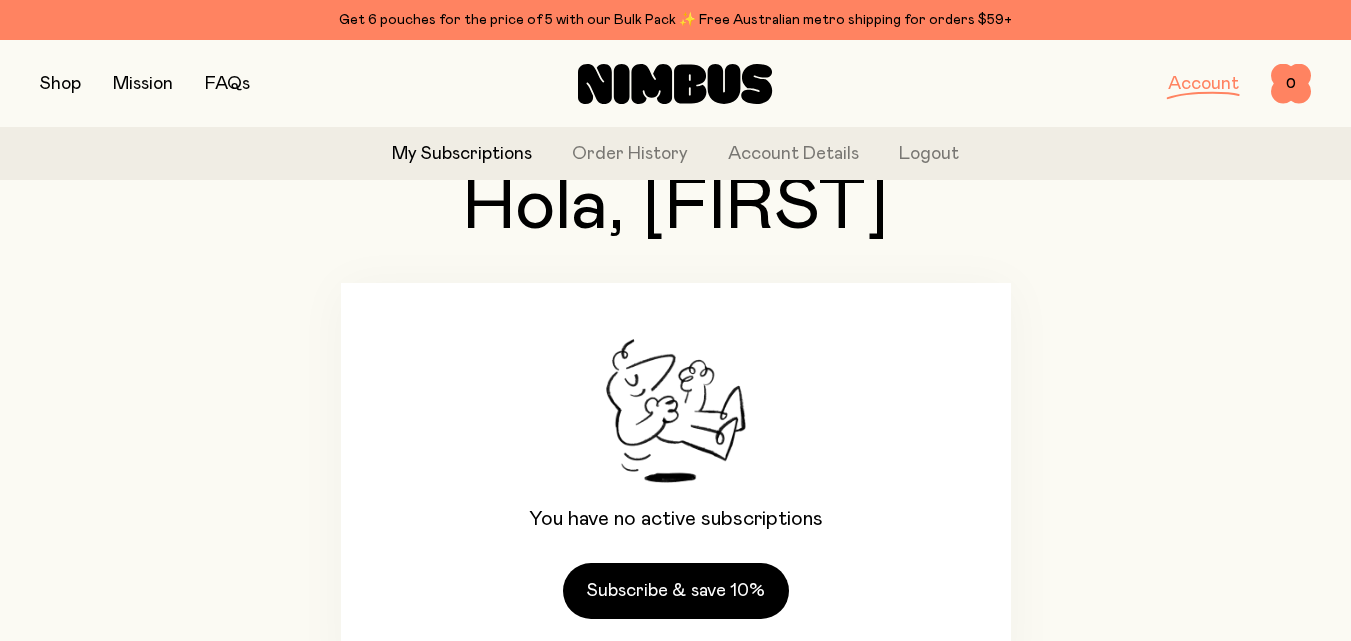scroll, scrollTop: 0, scrollLeft: 0, axis: both 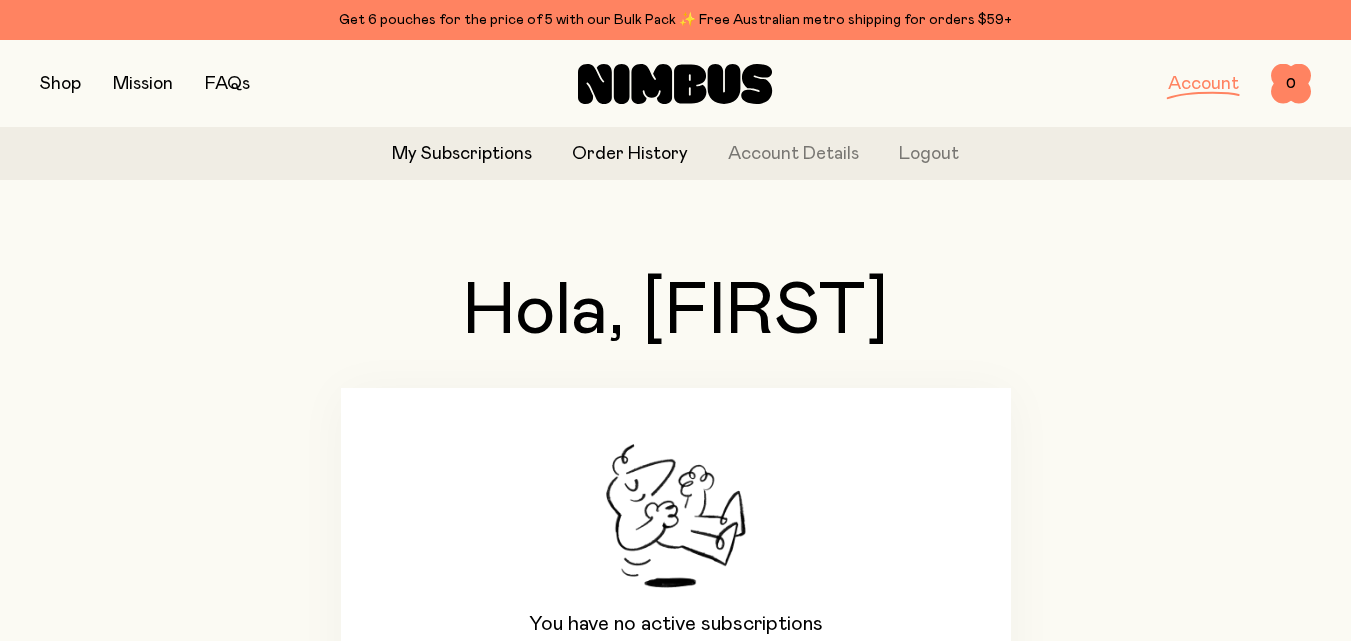 click on "Order History" 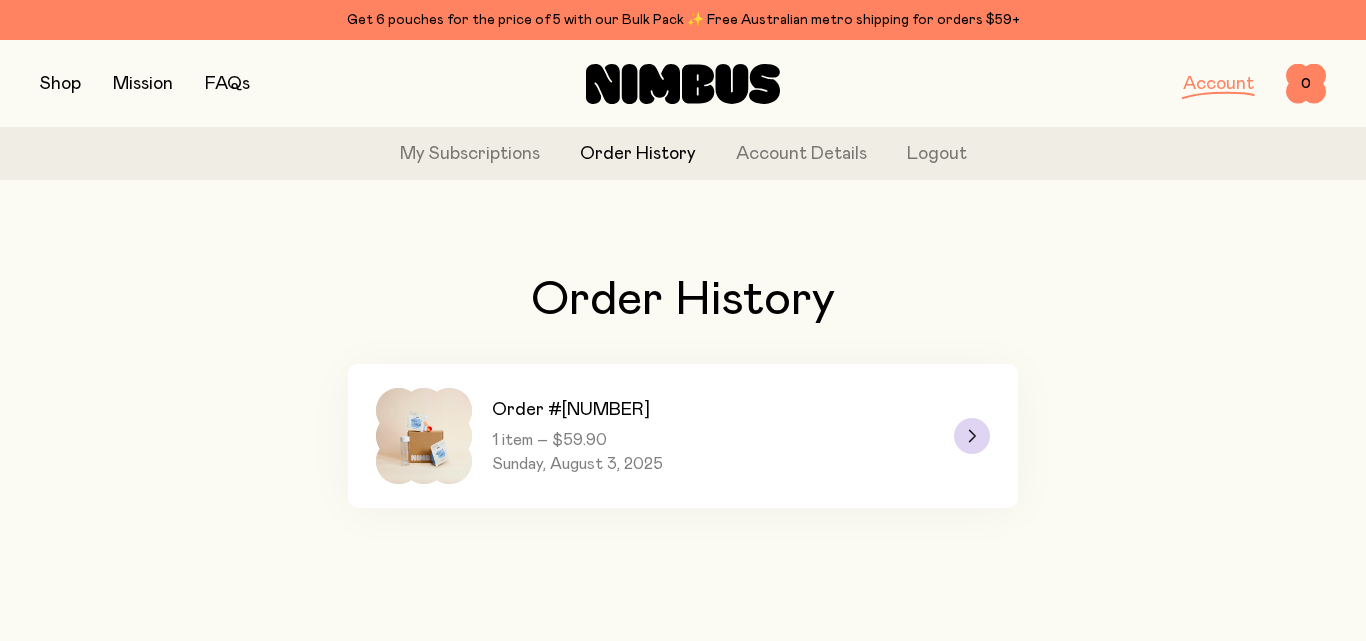 click 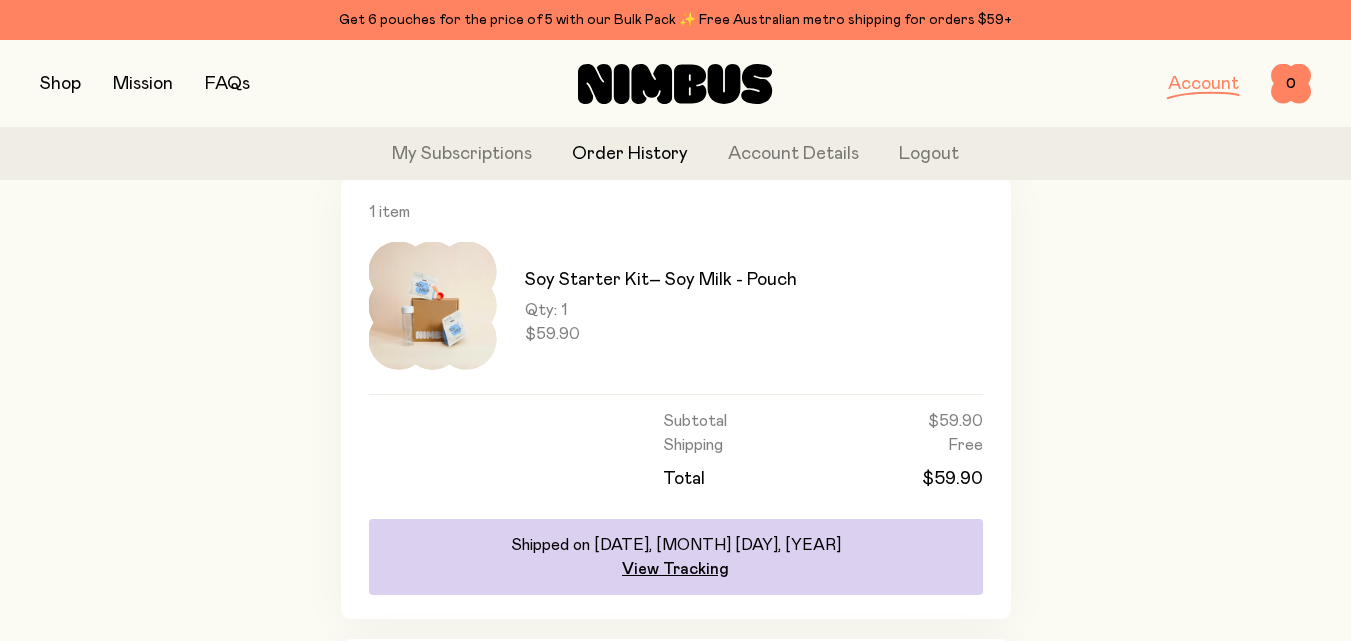 scroll, scrollTop: 300, scrollLeft: 0, axis: vertical 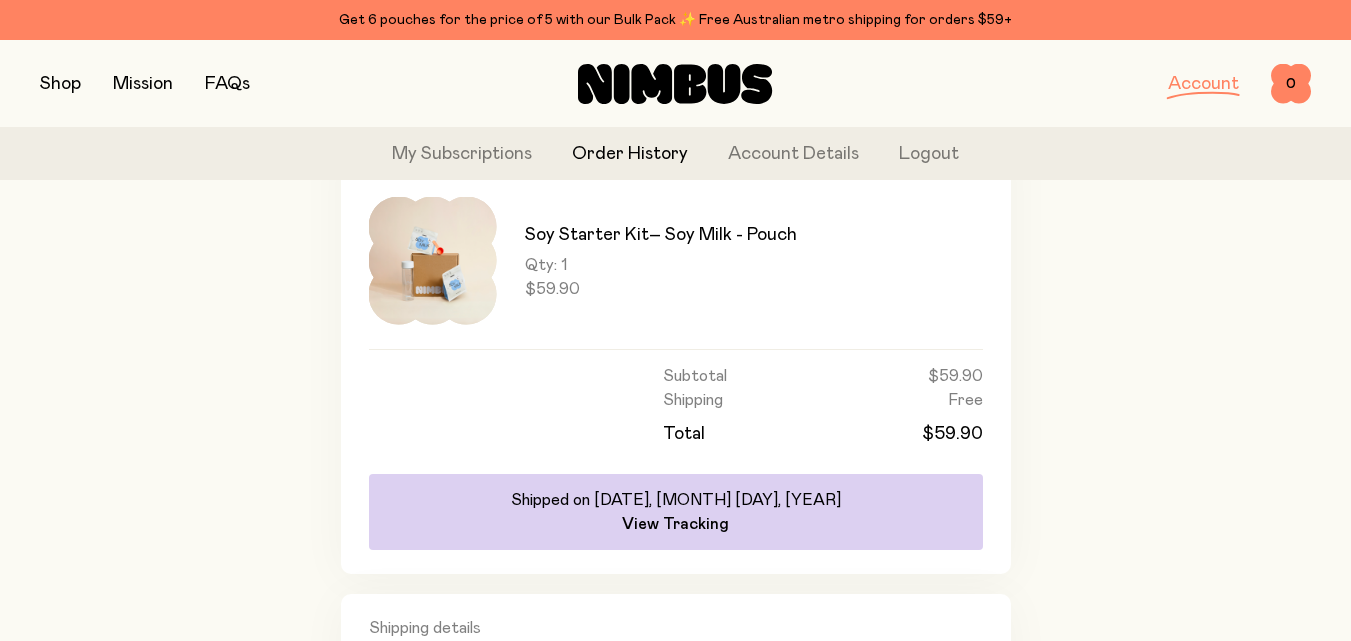 click on "View Tracking" at bounding box center [675, 524] 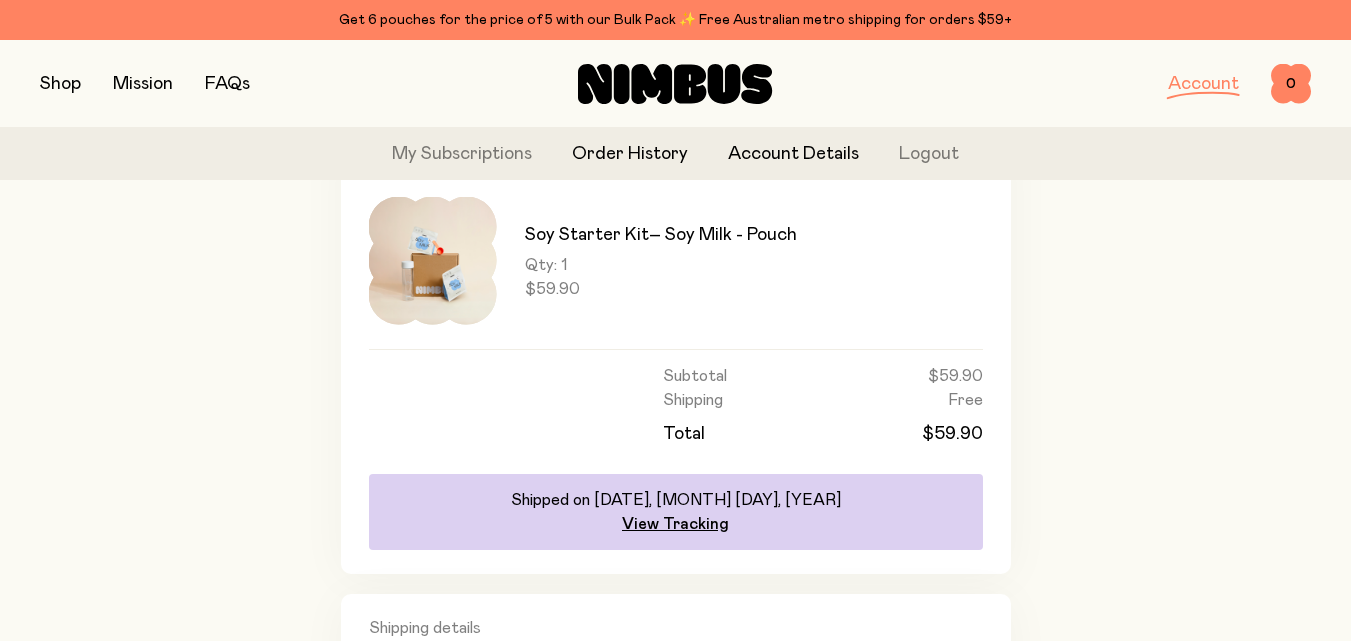 click on "Account Details" 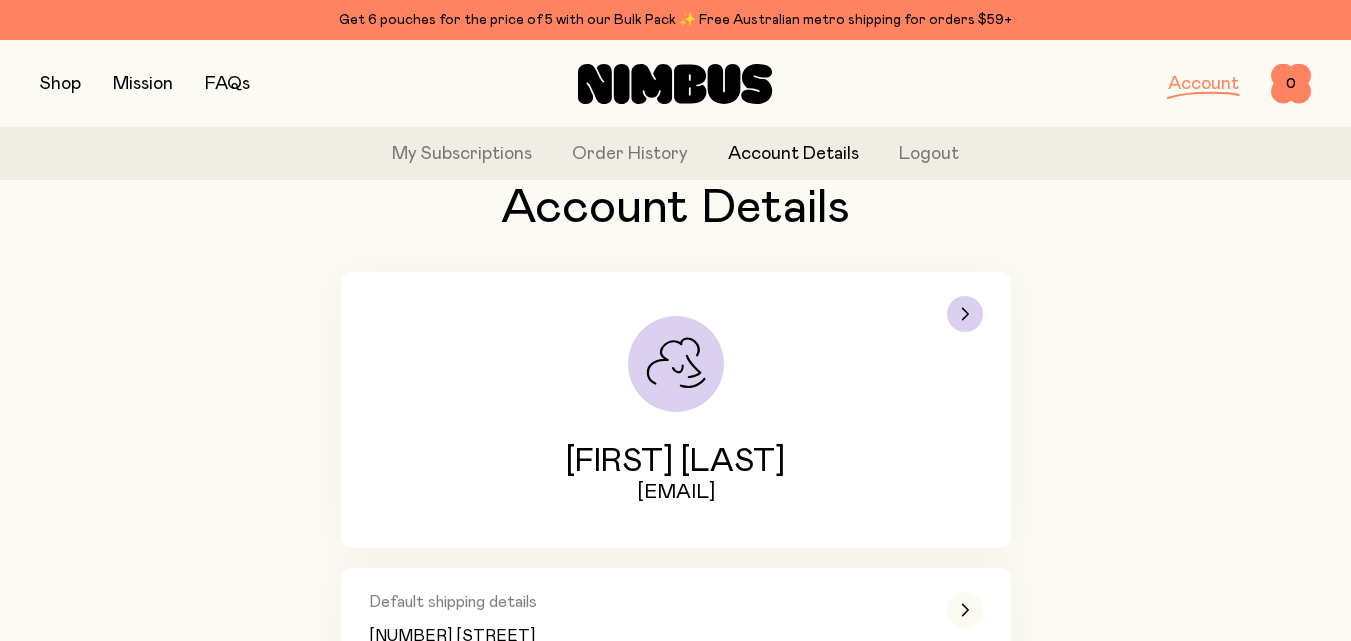 scroll, scrollTop: 31, scrollLeft: 0, axis: vertical 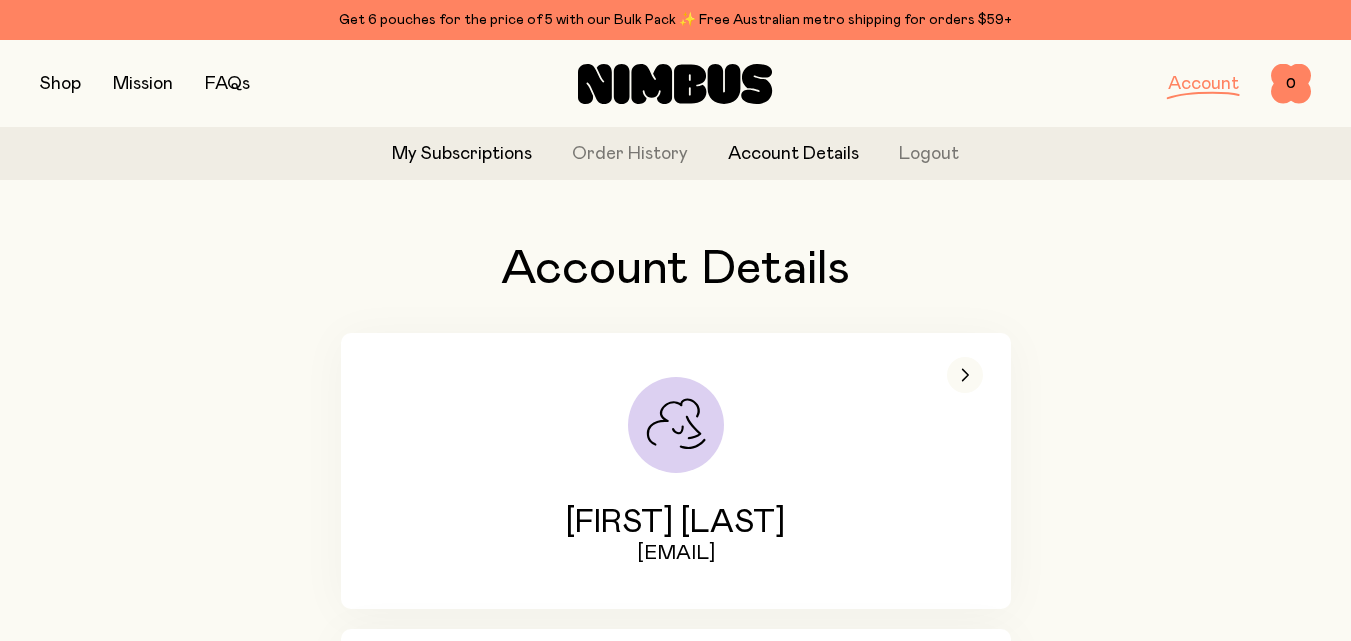 click on "My Subscriptions" 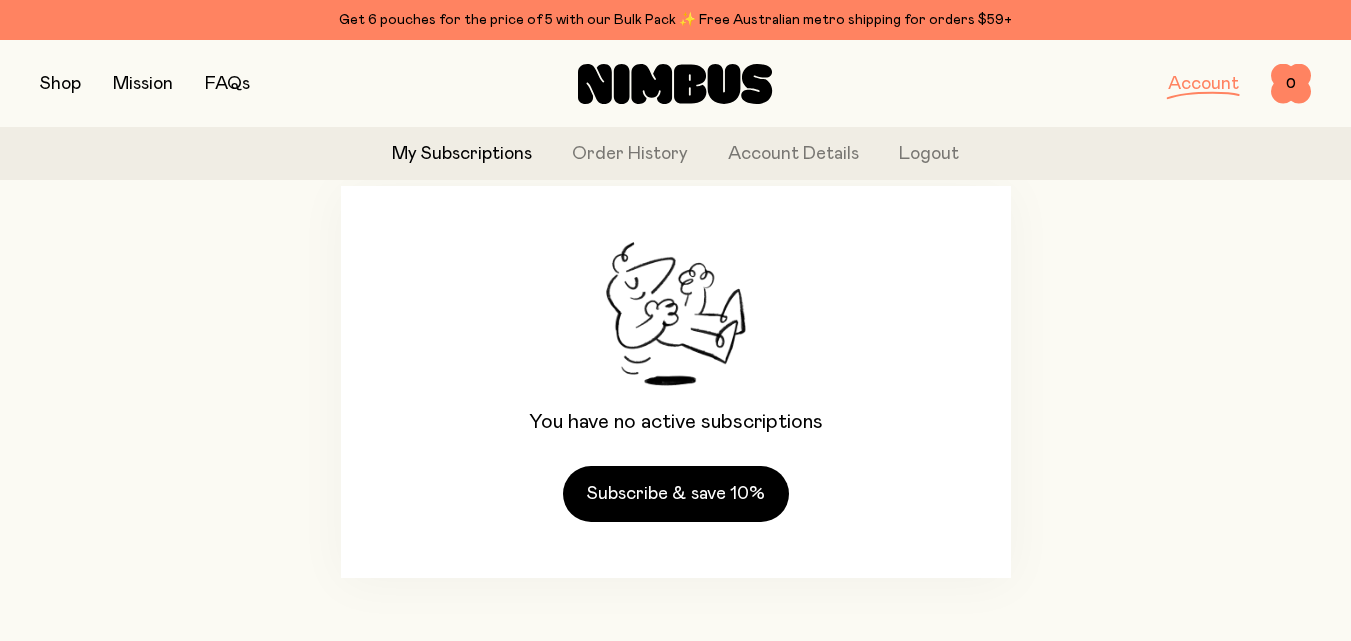 scroll, scrollTop: 219, scrollLeft: 0, axis: vertical 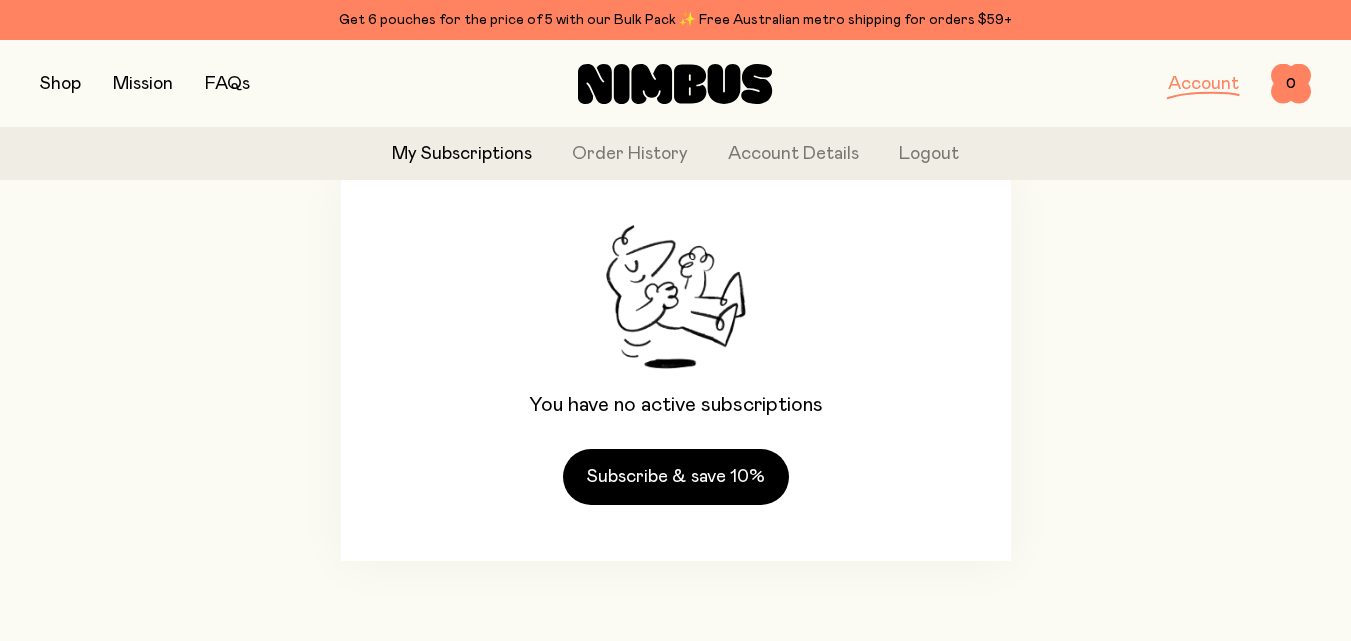click on "Mission" at bounding box center [143, 84] 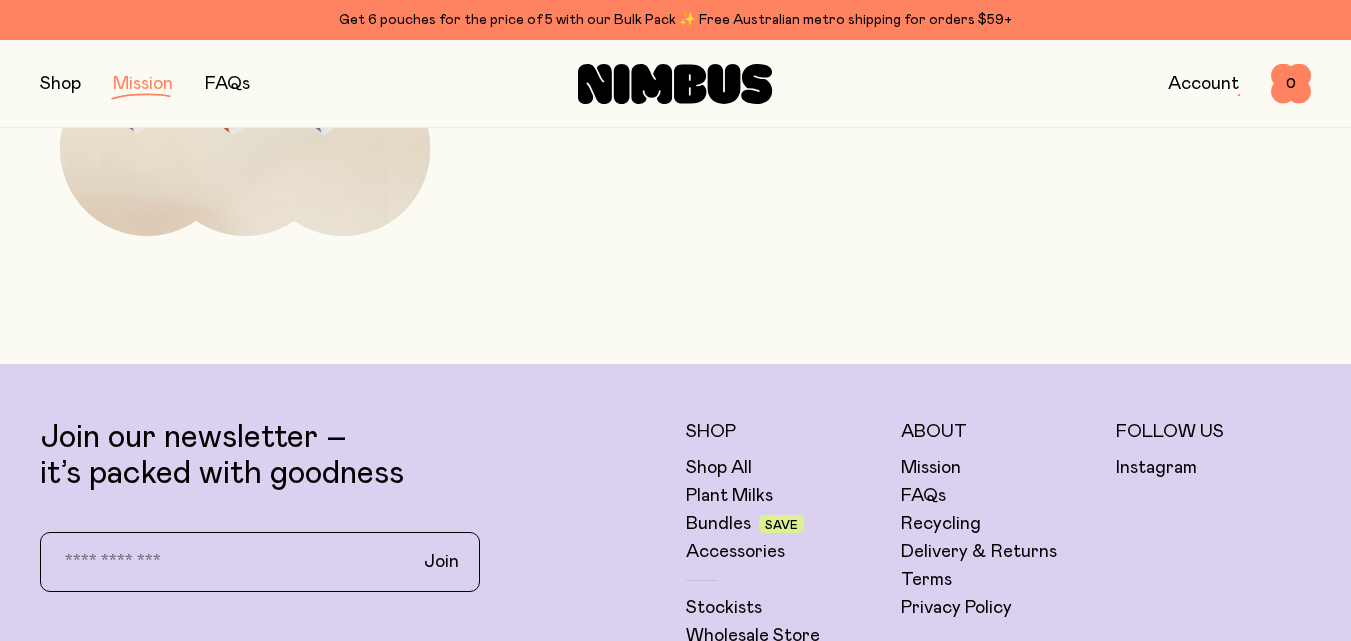 scroll, scrollTop: 3700, scrollLeft: 0, axis: vertical 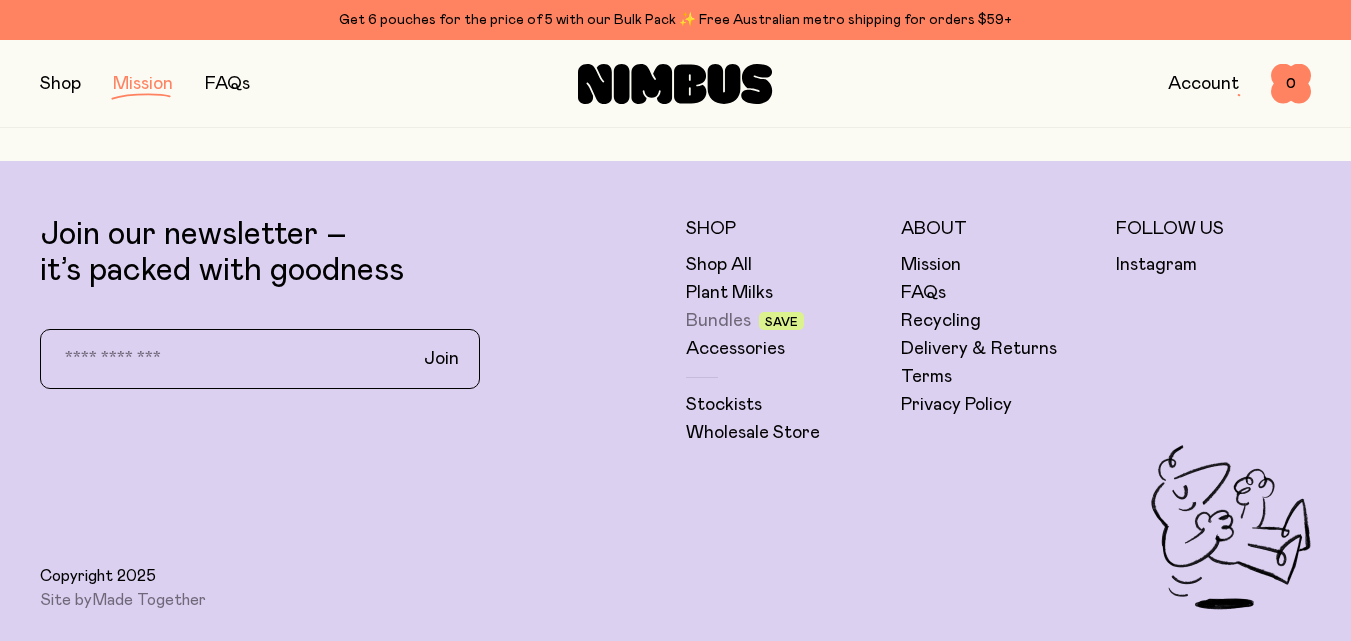 click on "Bundles" at bounding box center [718, 321] 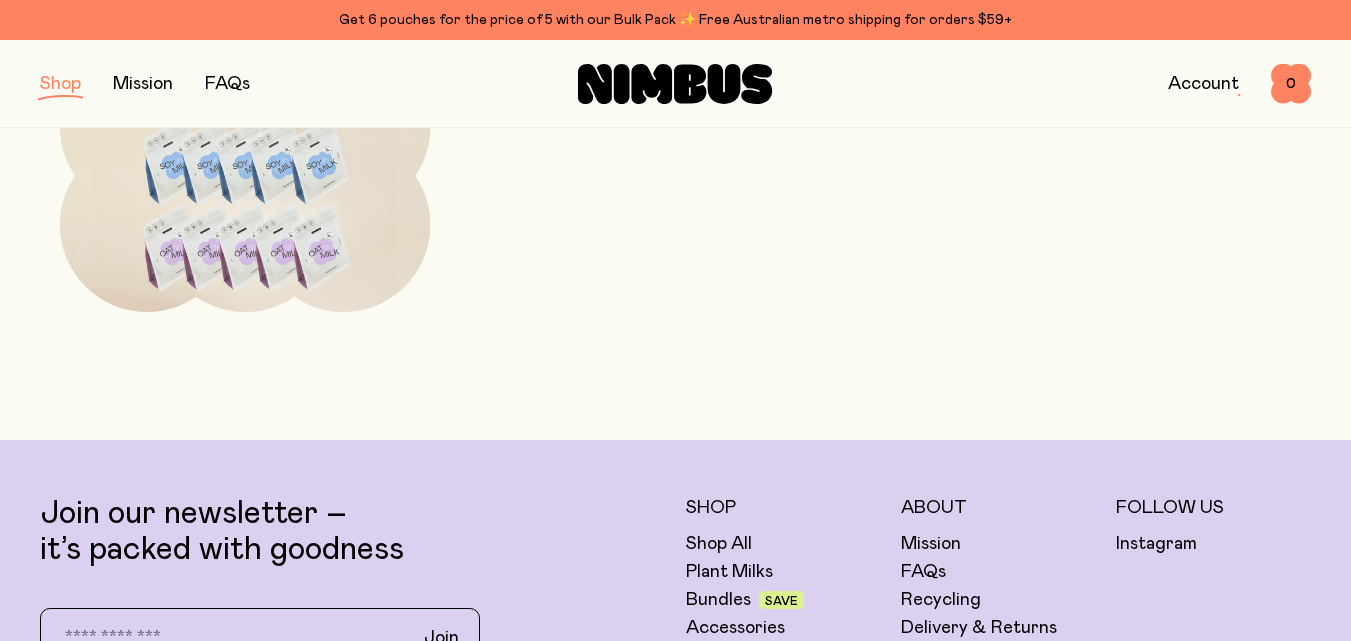 scroll, scrollTop: 1500, scrollLeft: 0, axis: vertical 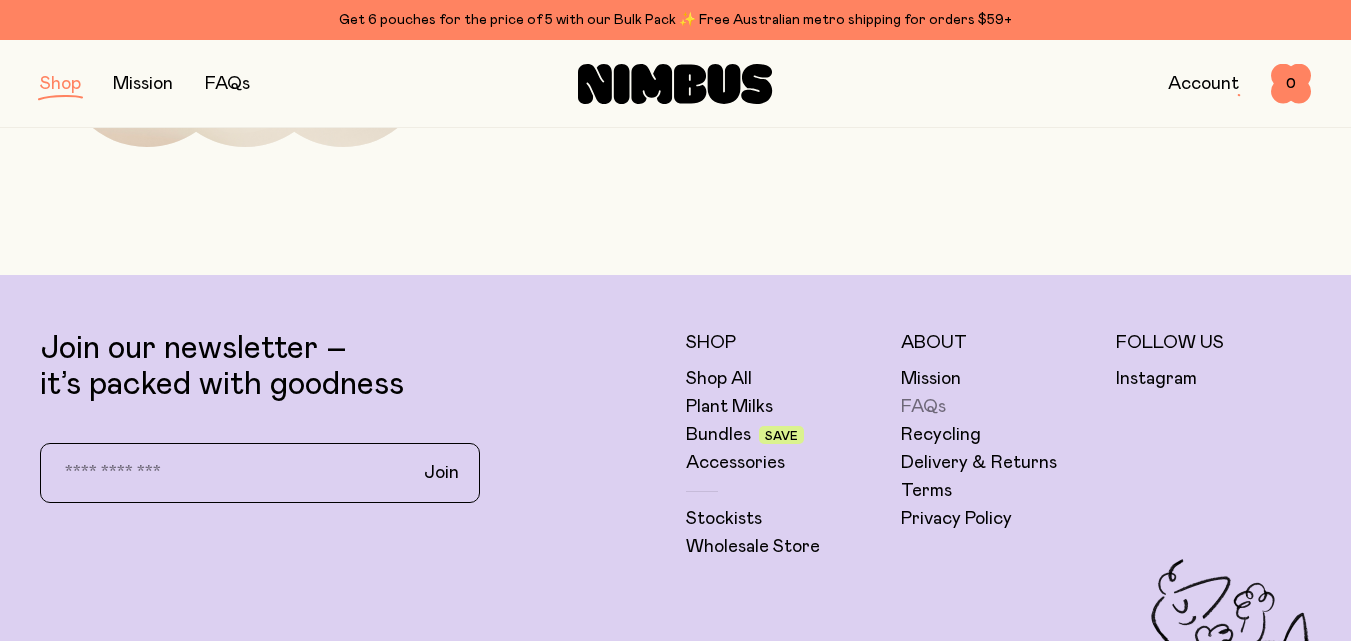click on "FAQs" at bounding box center [923, 407] 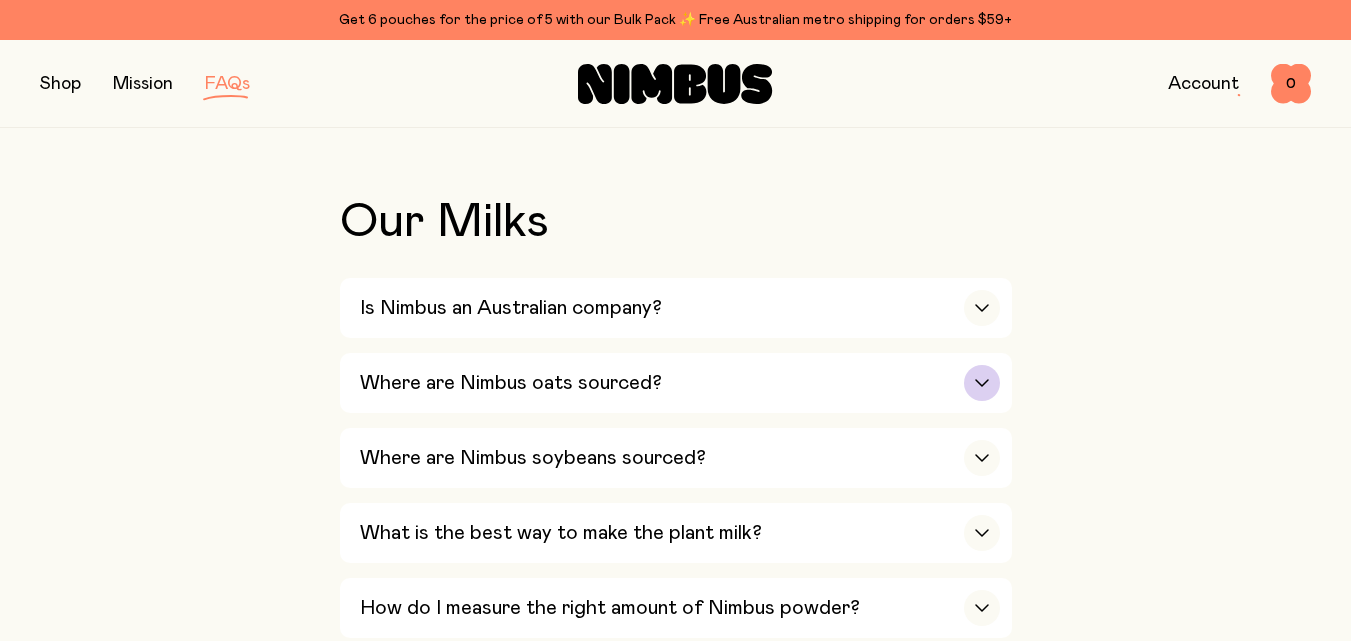 scroll, scrollTop: 400, scrollLeft: 0, axis: vertical 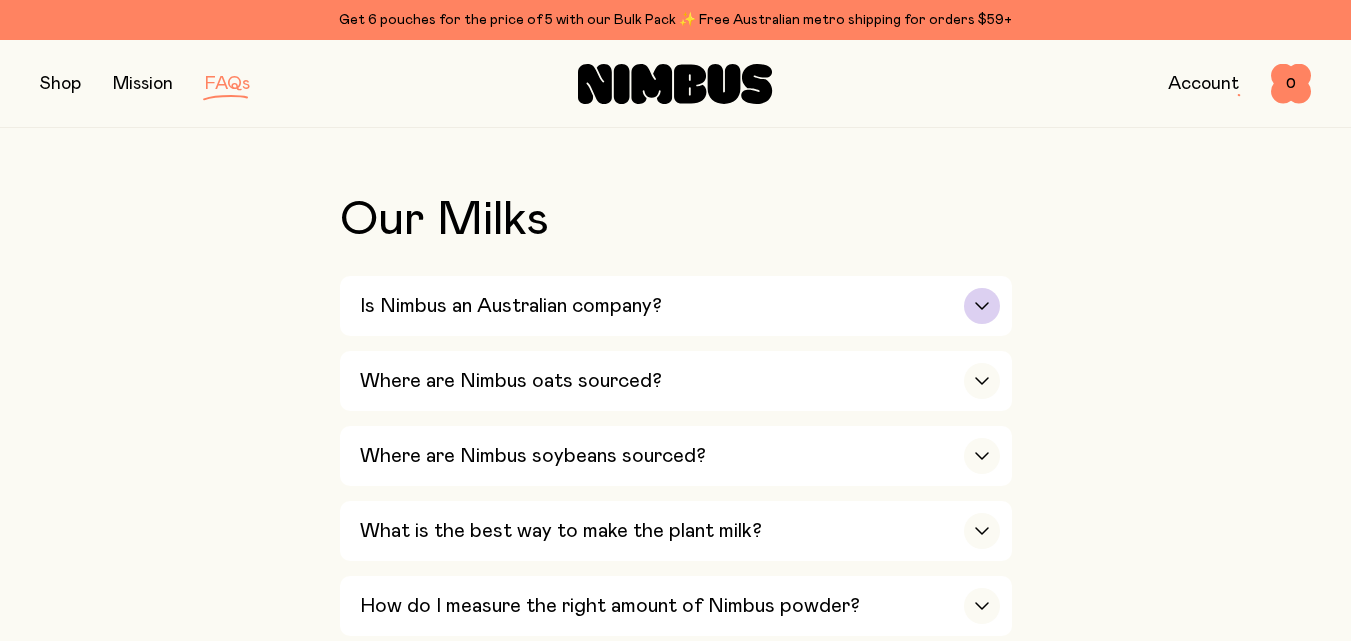 click at bounding box center (982, 306) 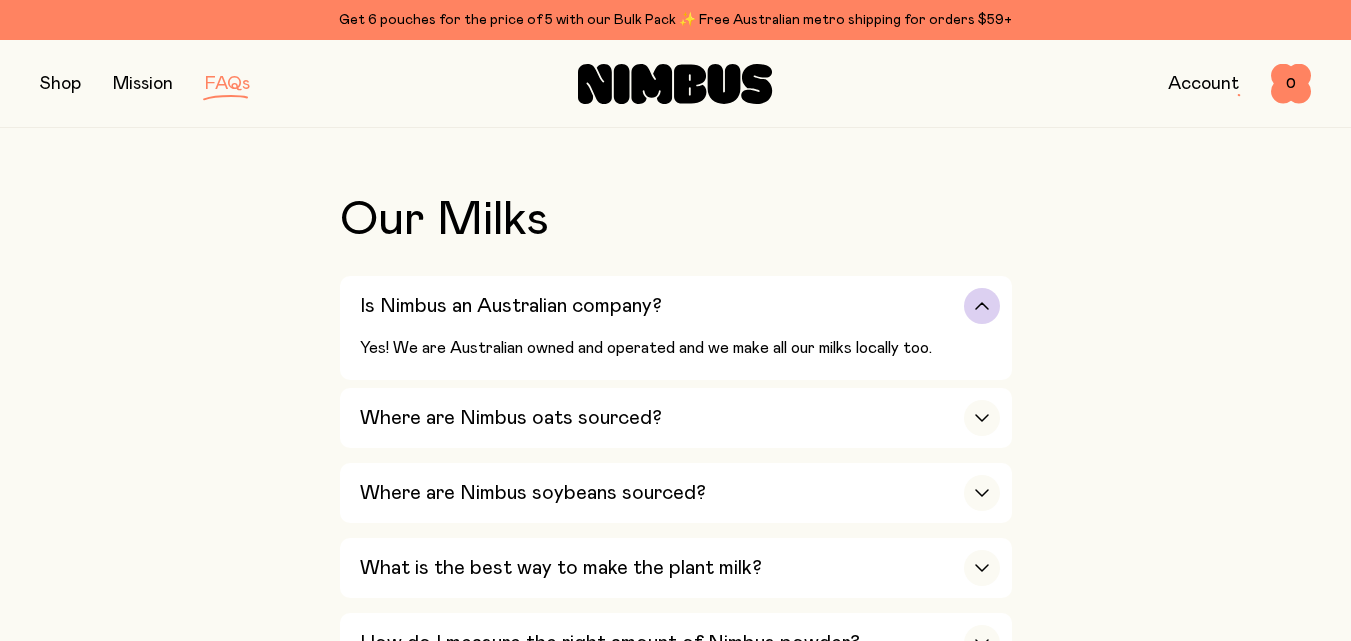 click at bounding box center [982, 306] 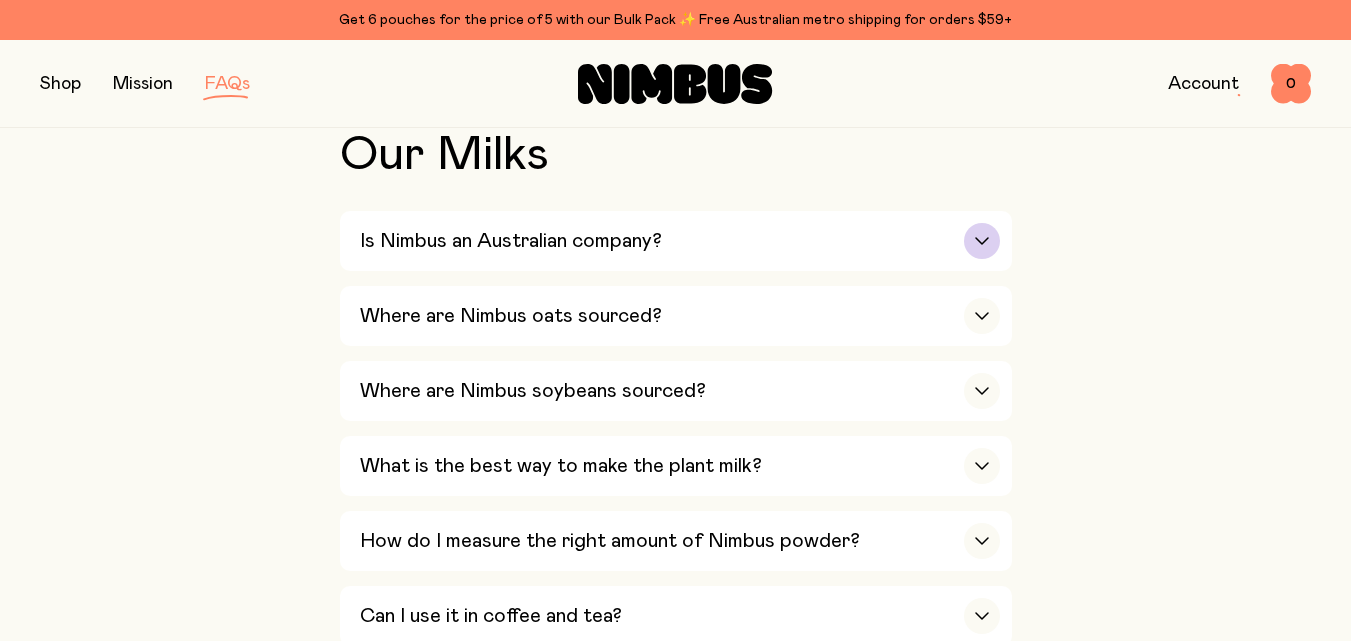 scroll, scrollTop: 500, scrollLeft: 0, axis: vertical 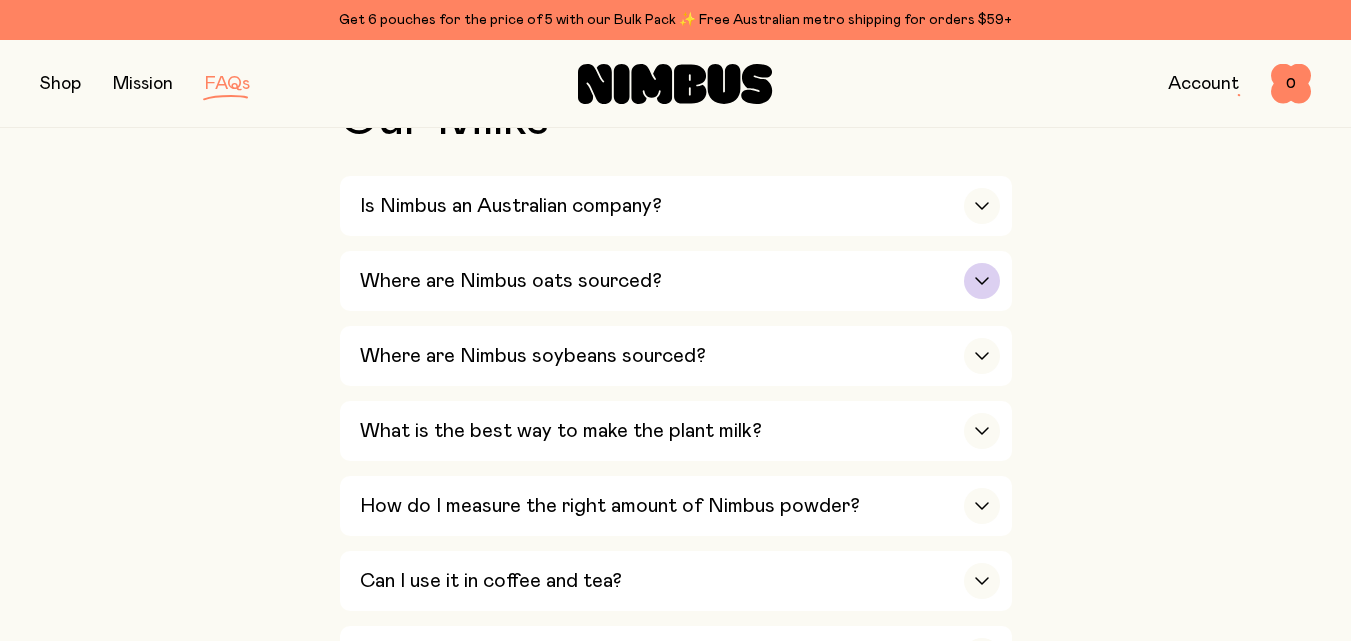click at bounding box center [982, 281] 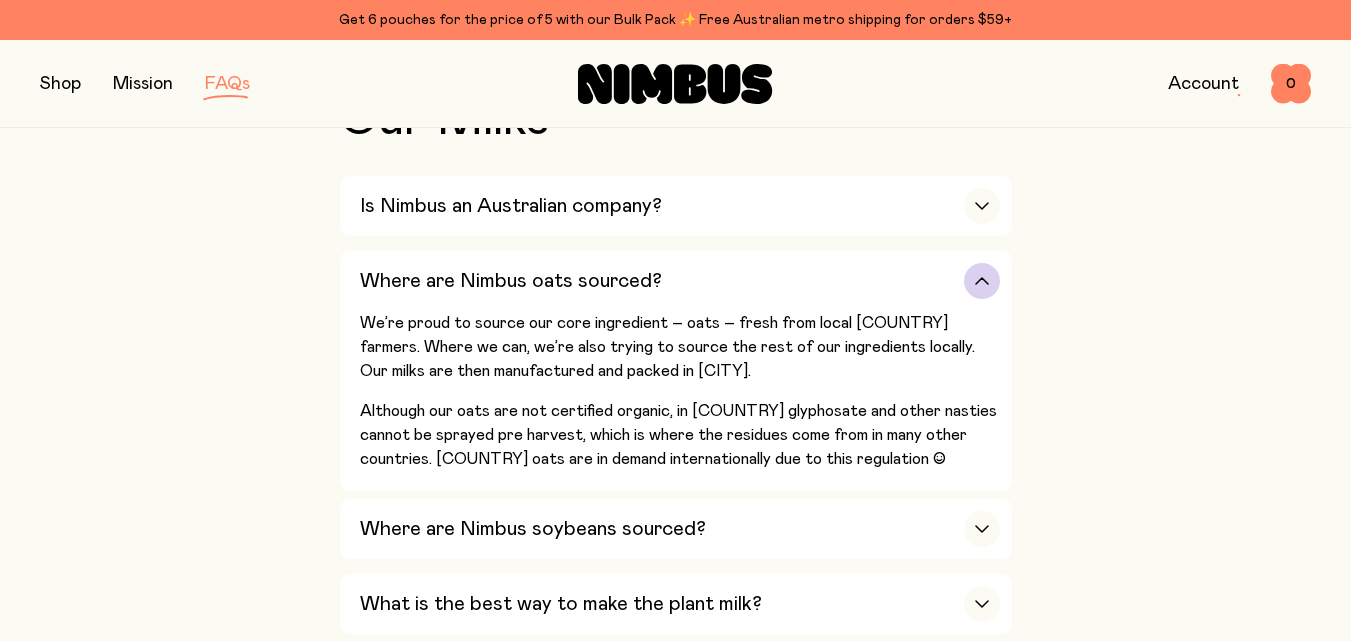 click at bounding box center [982, 281] 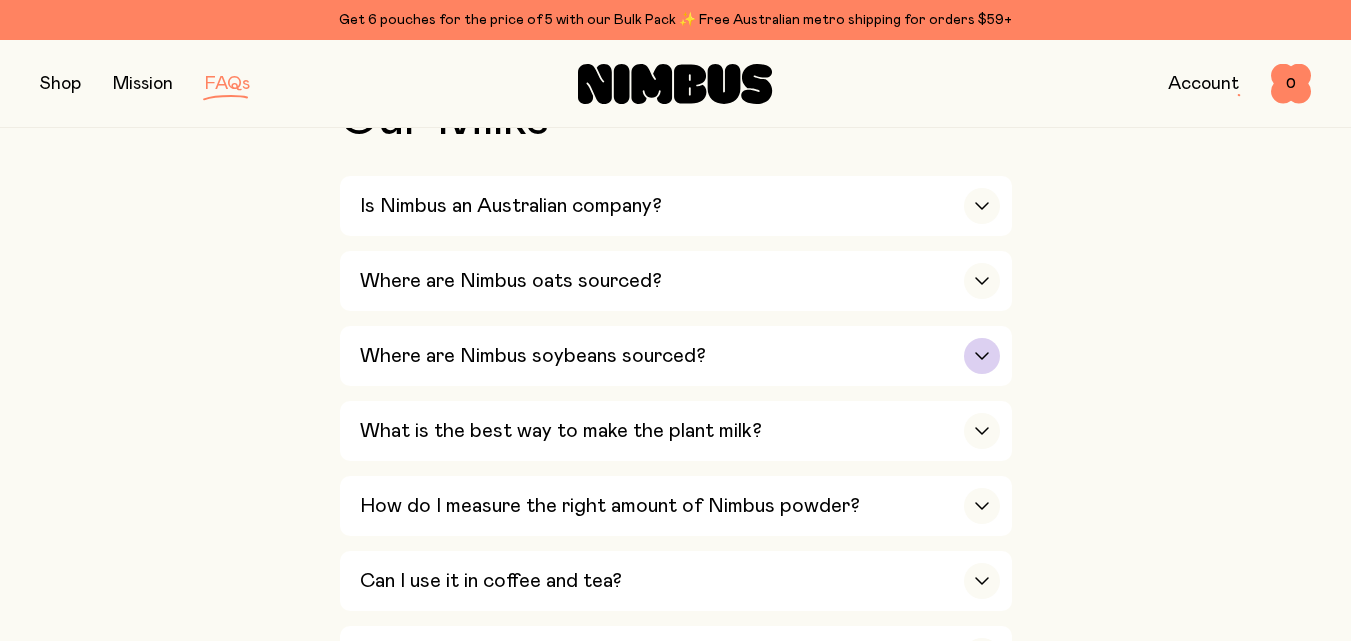 click 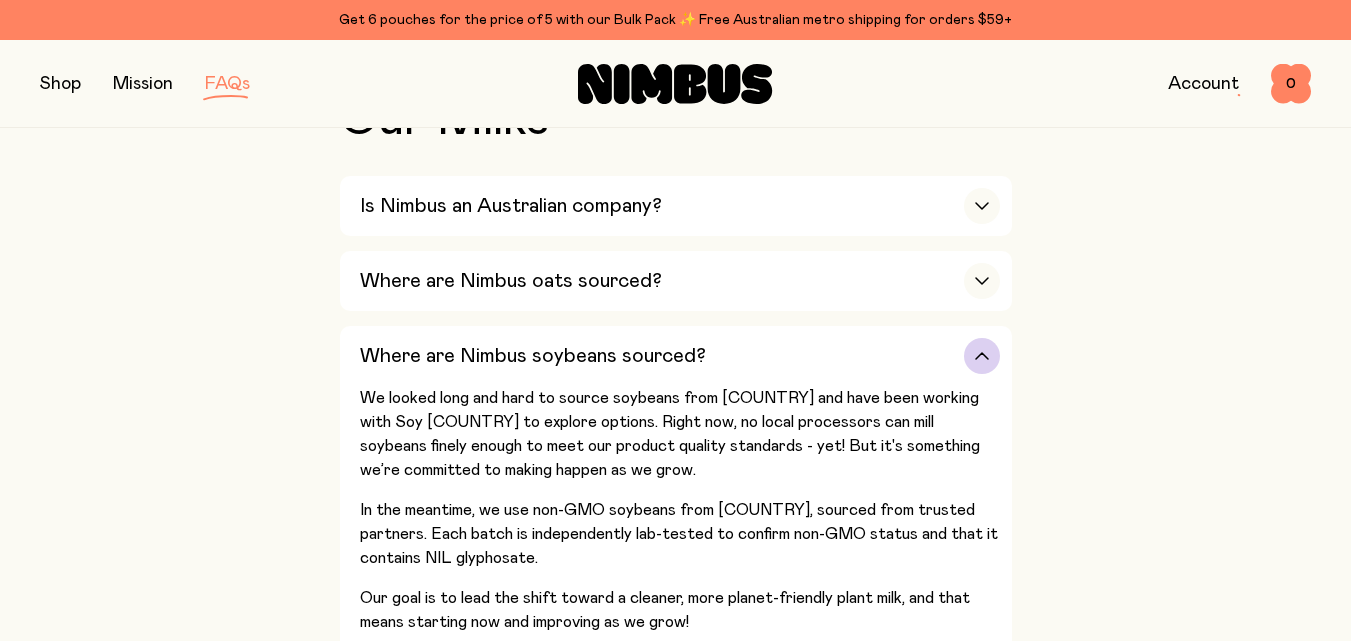 scroll, scrollTop: 600, scrollLeft: 0, axis: vertical 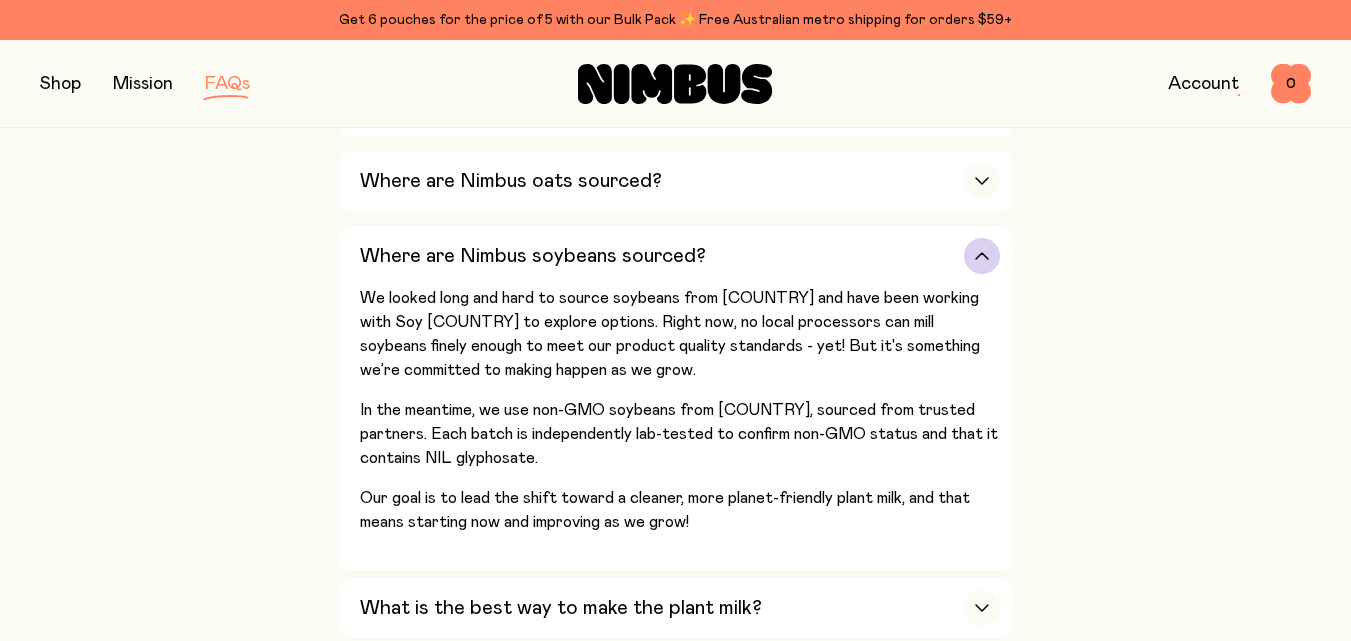 click 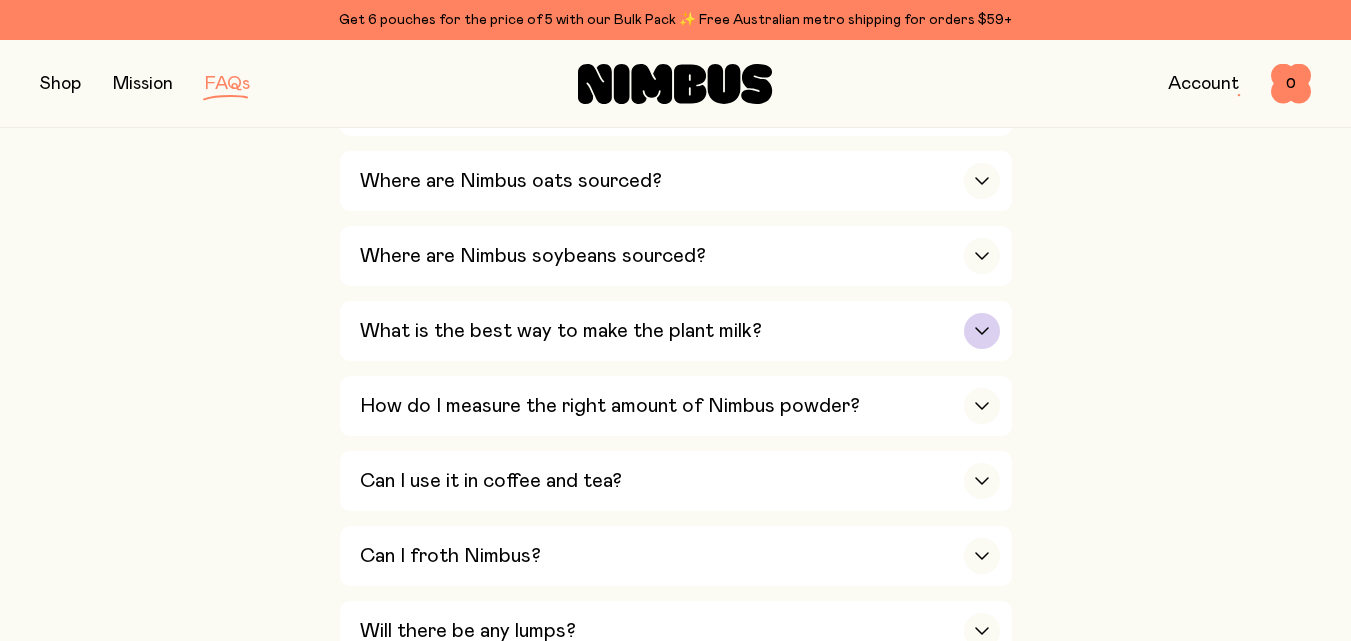 click 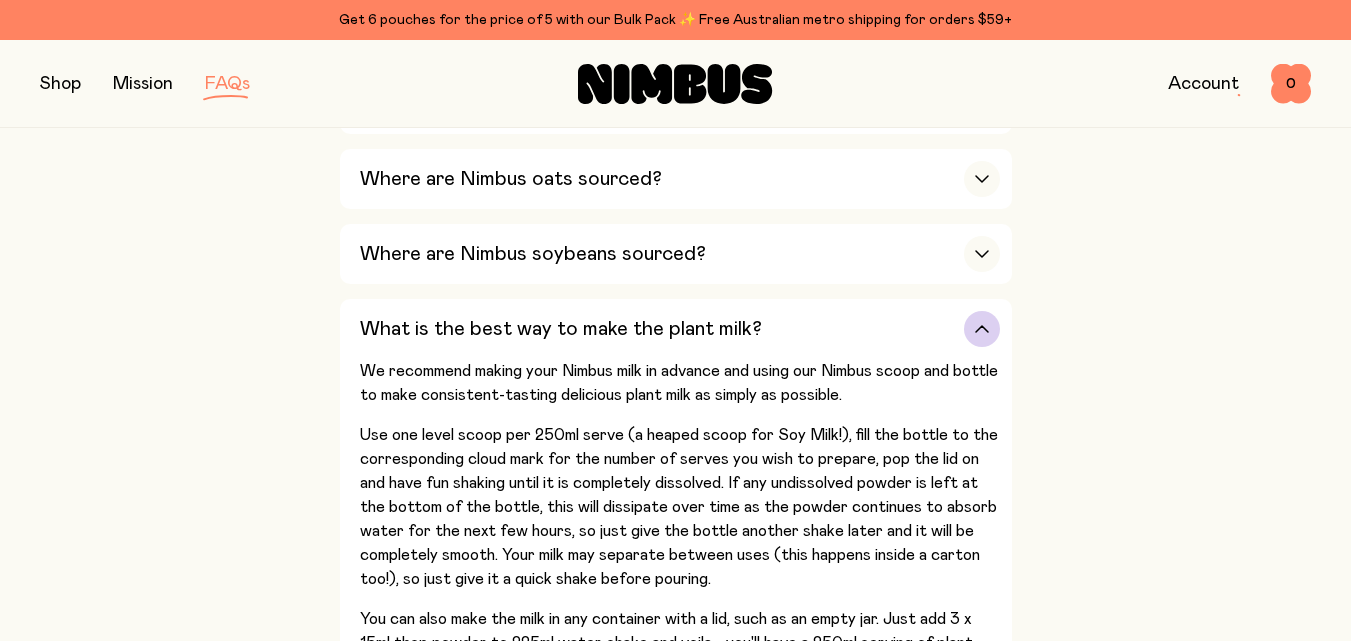 scroll, scrollTop: 600, scrollLeft: 0, axis: vertical 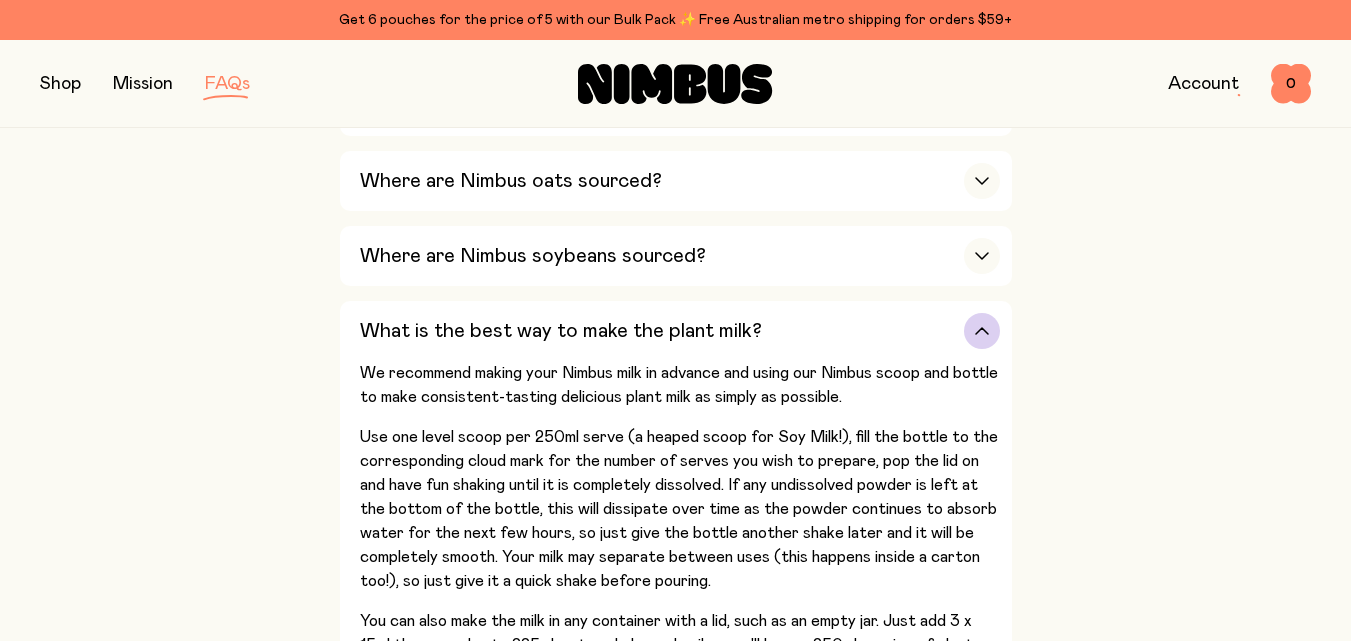 click 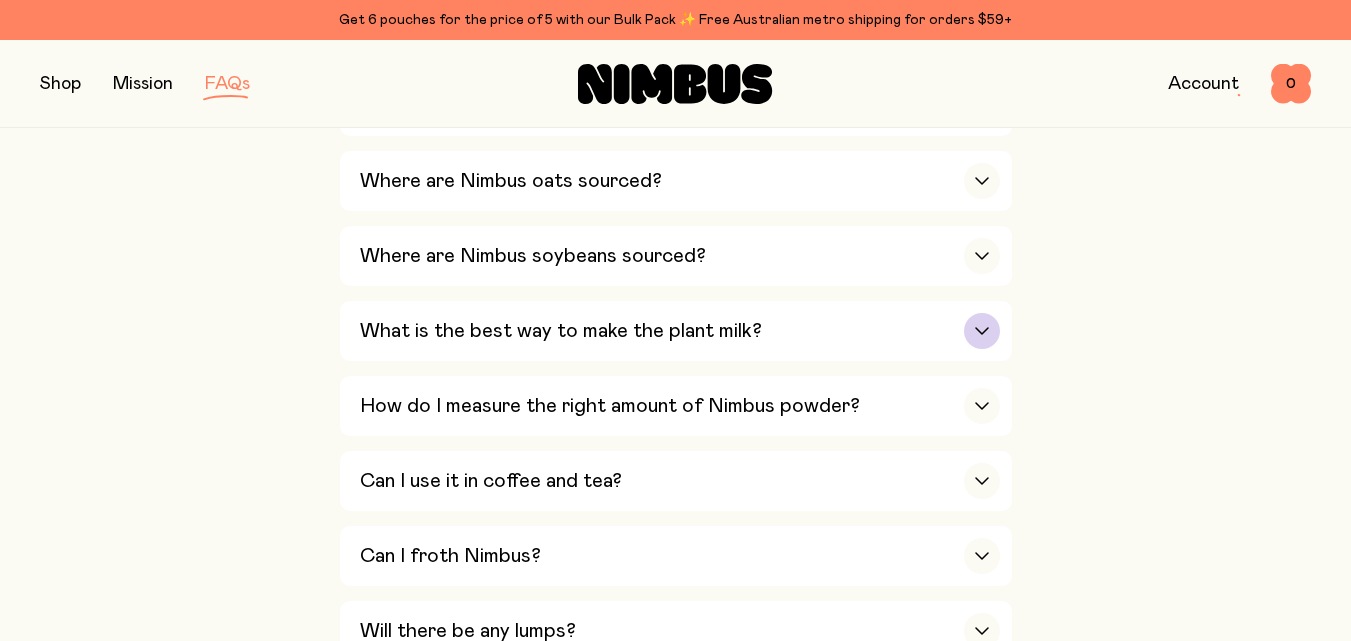 scroll, scrollTop: 700, scrollLeft: 0, axis: vertical 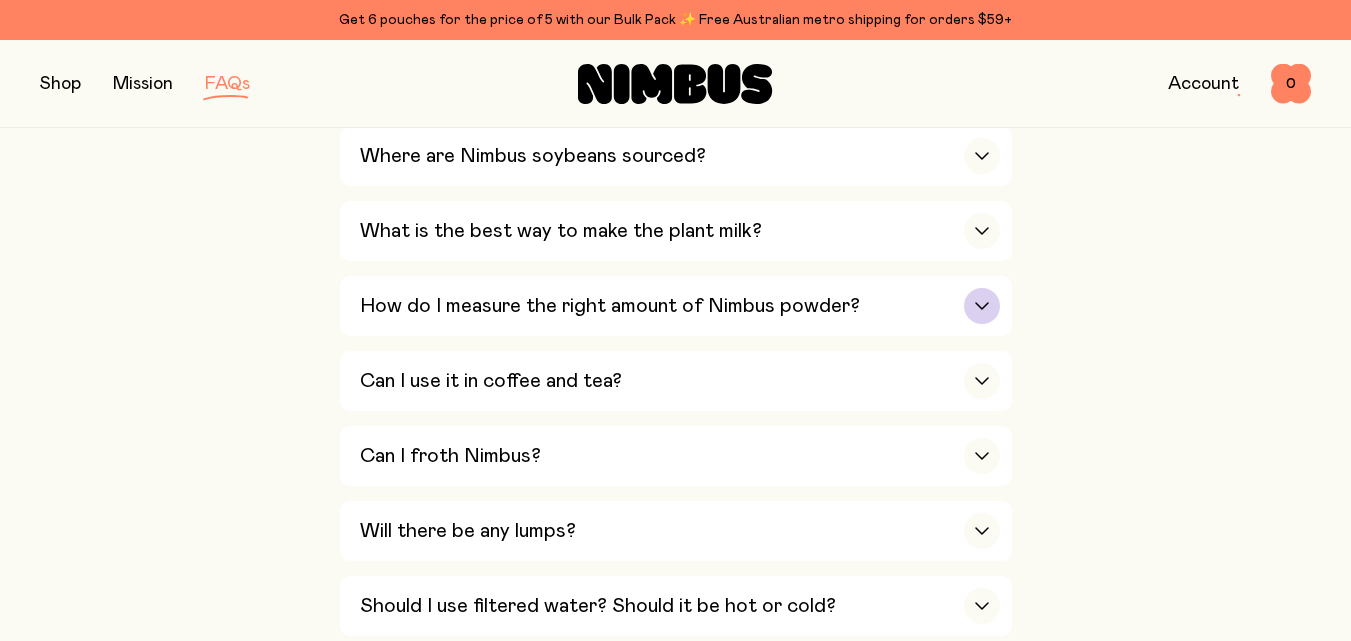 click 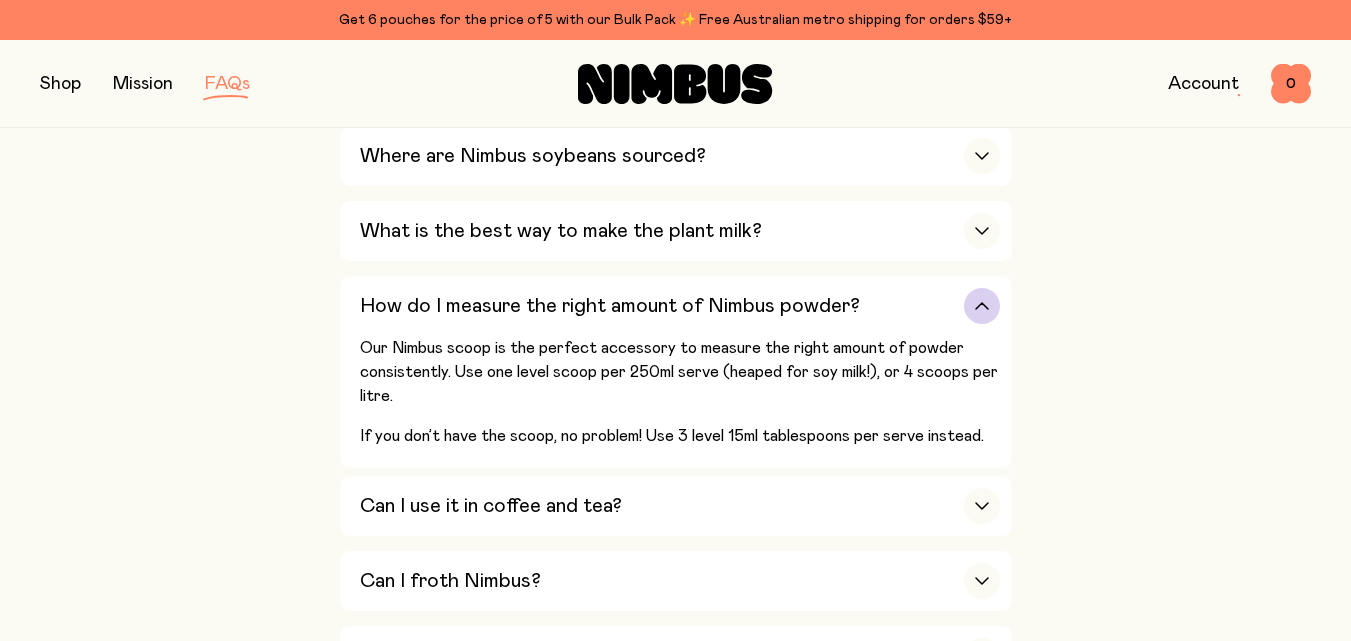 click 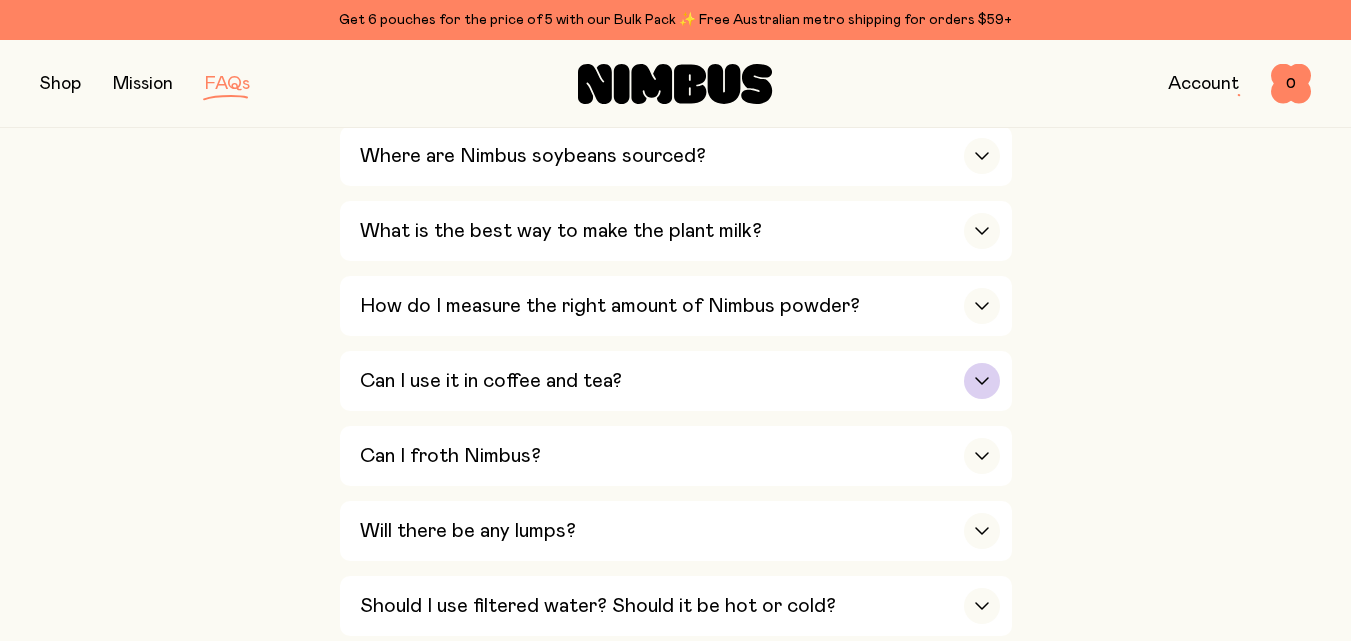 click at bounding box center (982, 381) 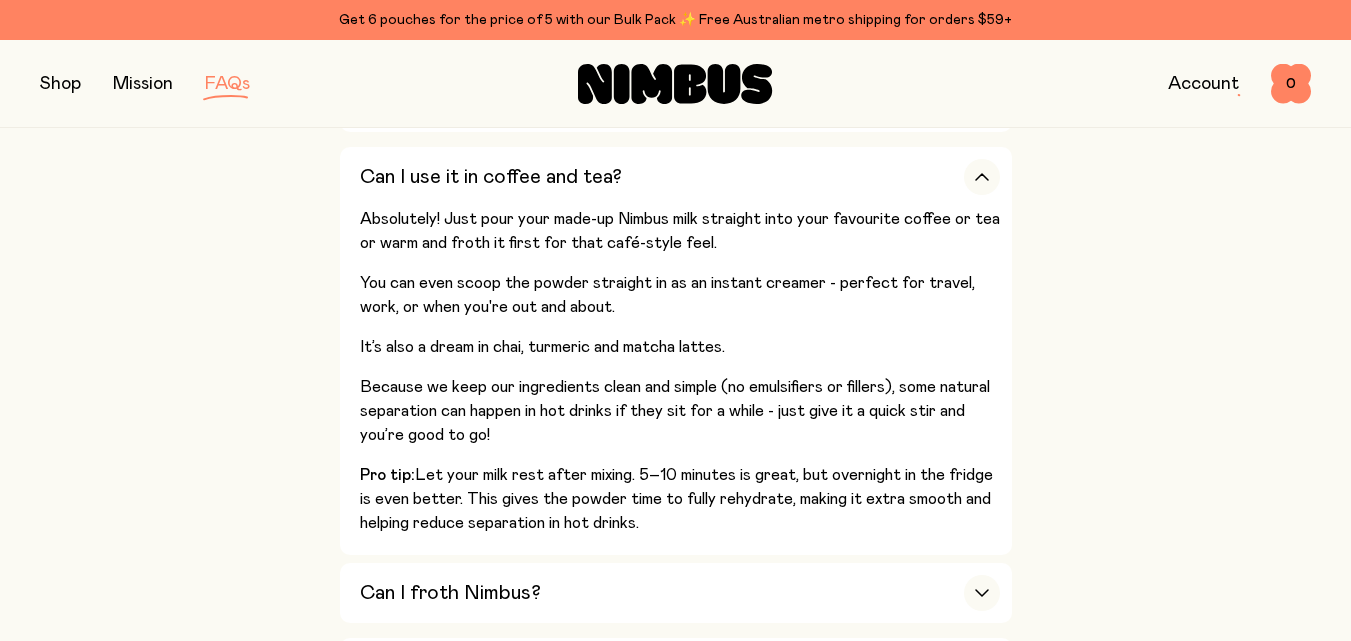 scroll, scrollTop: 900, scrollLeft: 0, axis: vertical 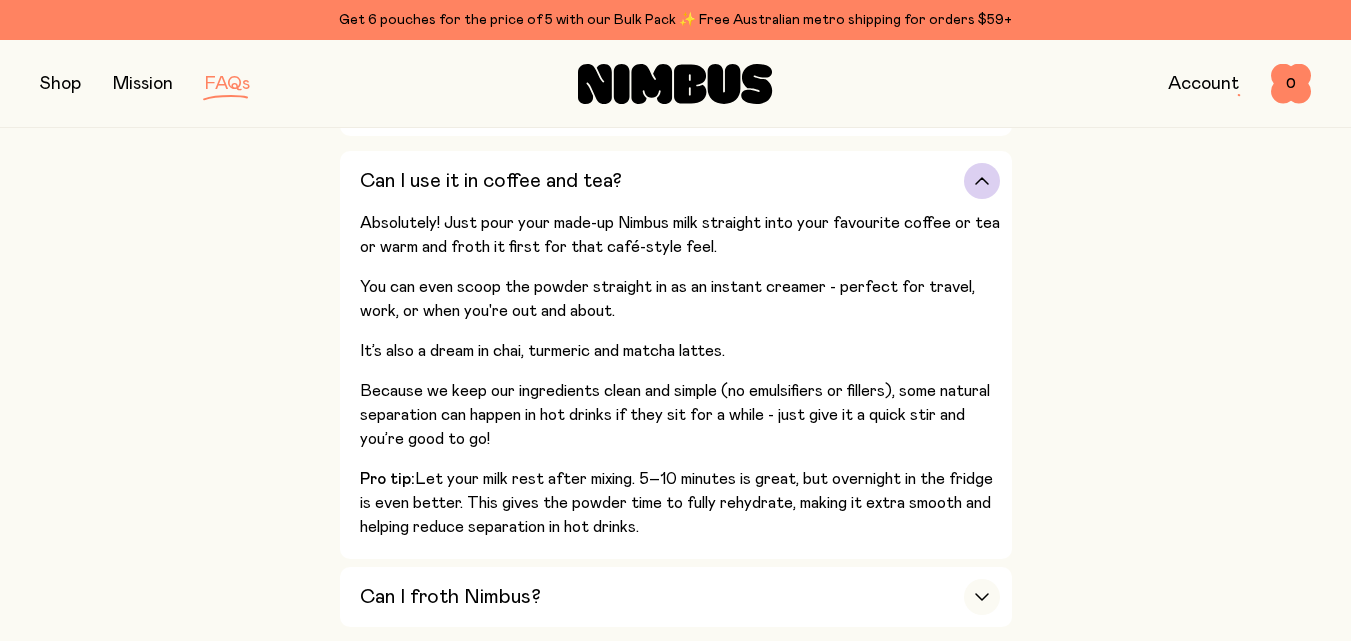 click at bounding box center (982, 181) 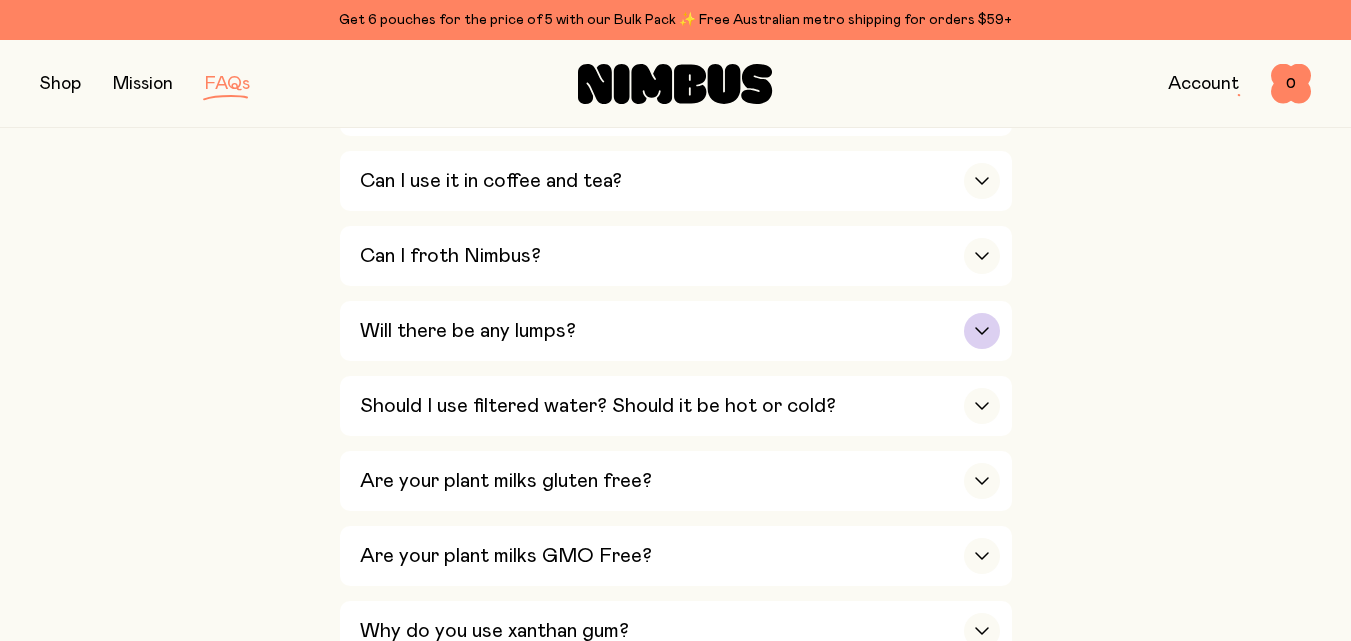 click 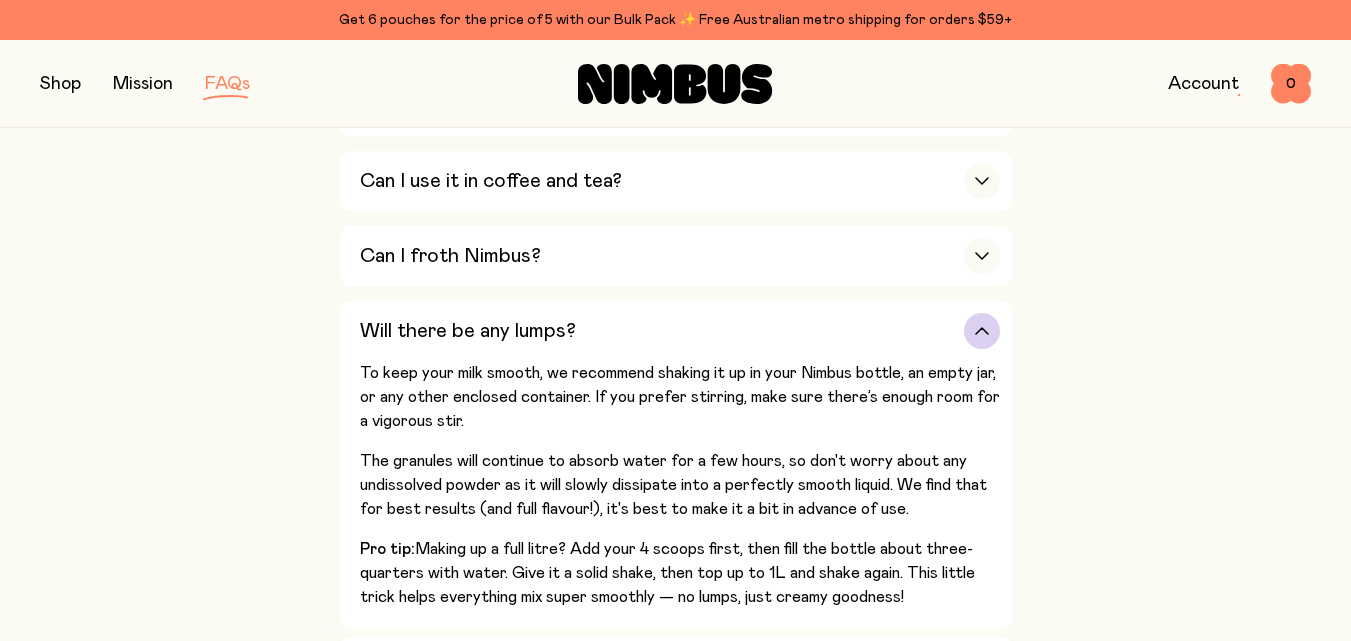 click at bounding box center (982, 331) 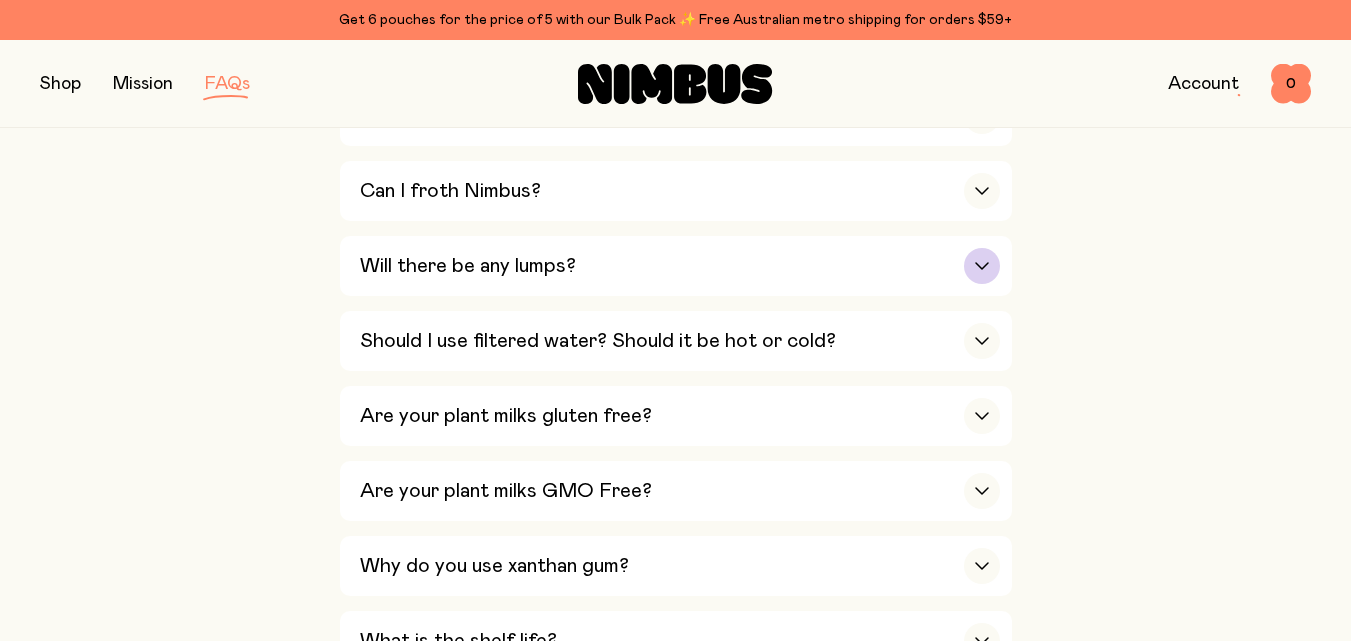 scroll, scrollTop: 1000, scrollLeft: 0, axis: vertical 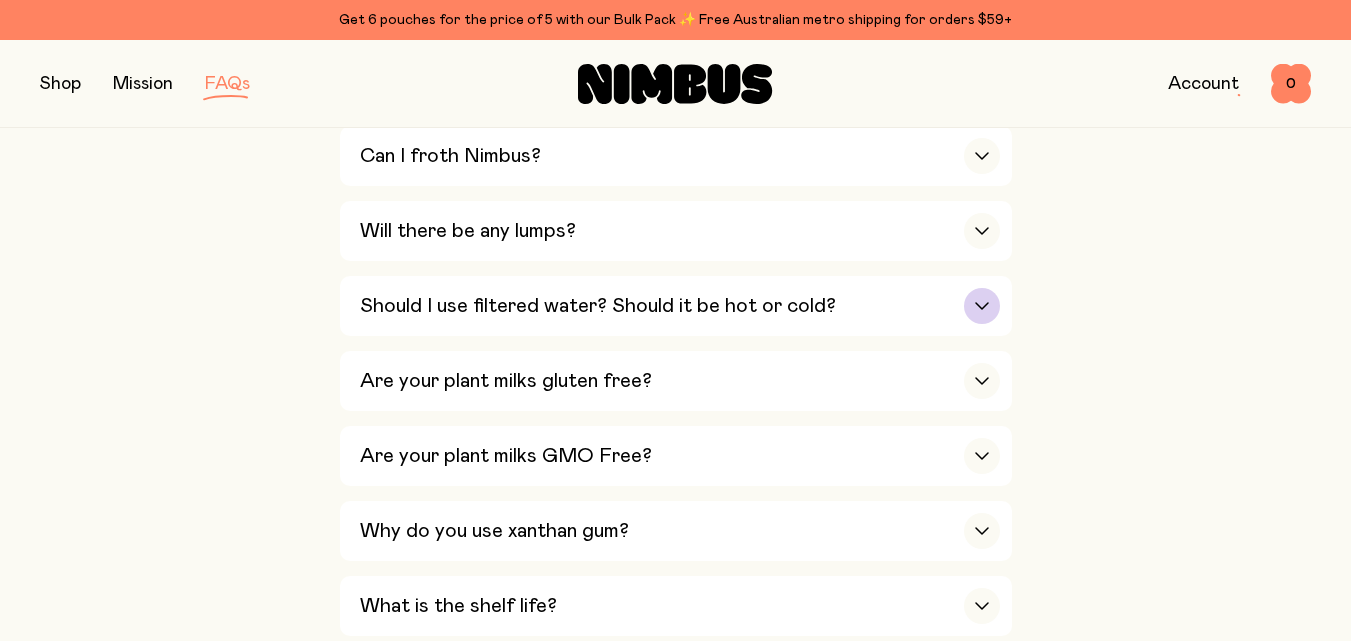 click 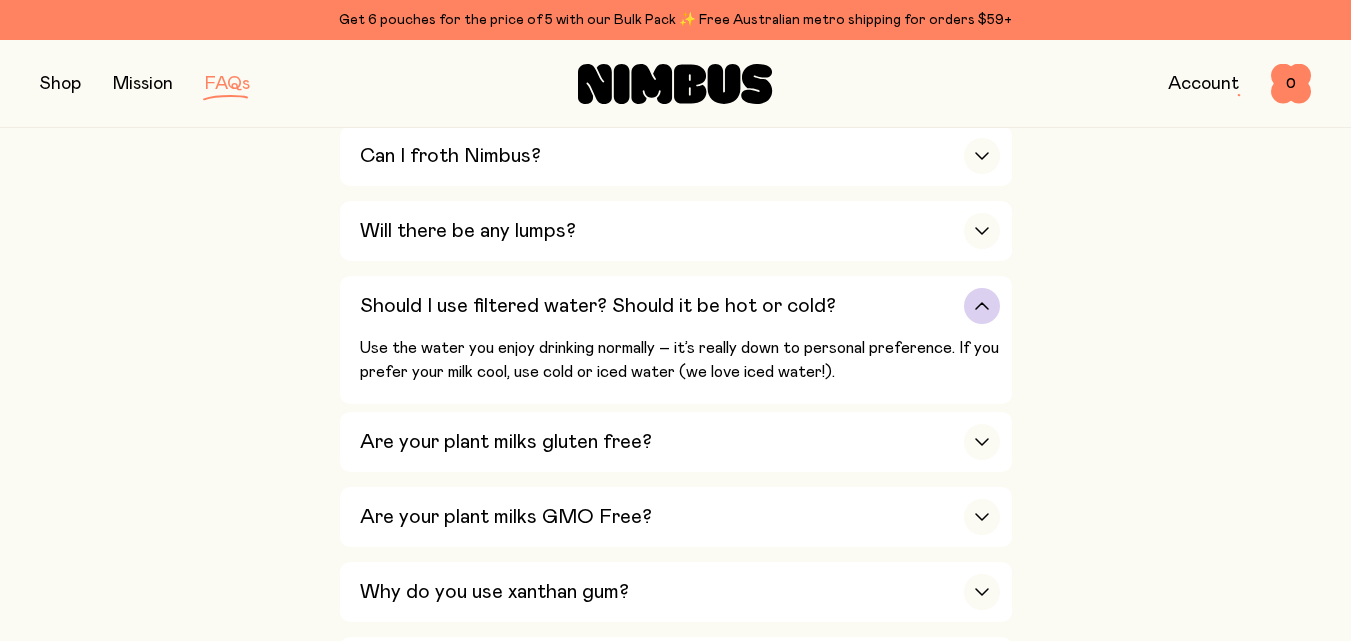 click 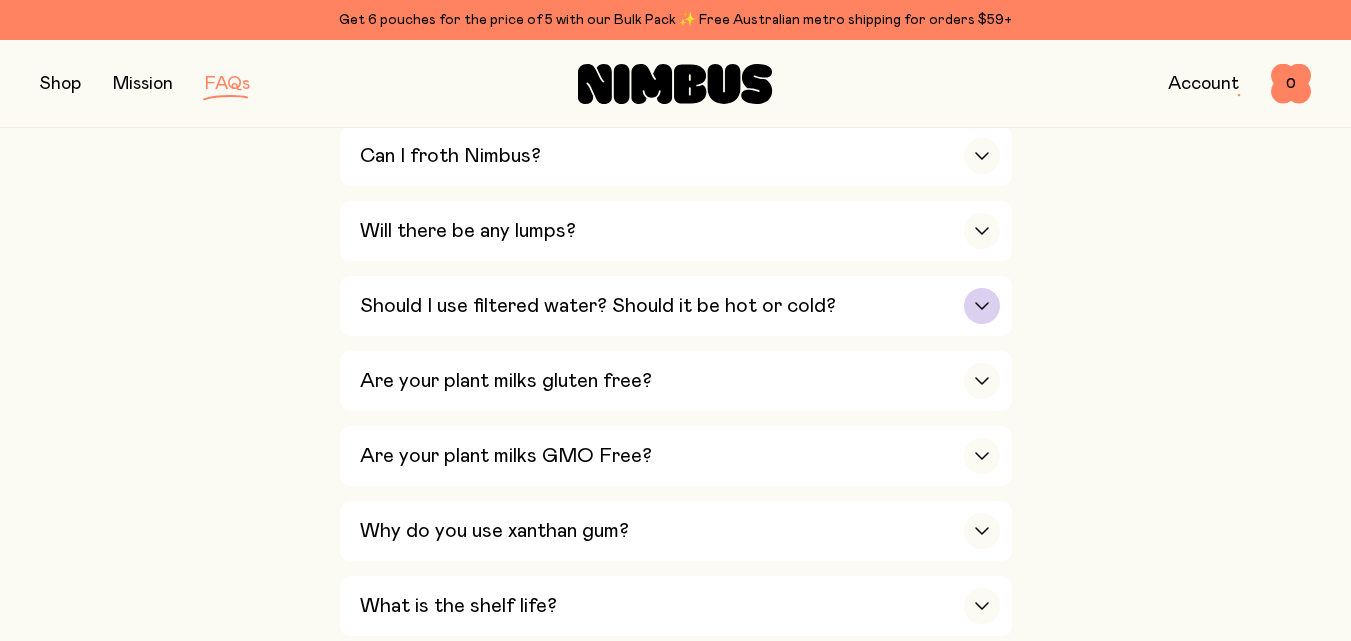 scroll, scrollTop: 1100, scrollLeft: 0, axis: vertical 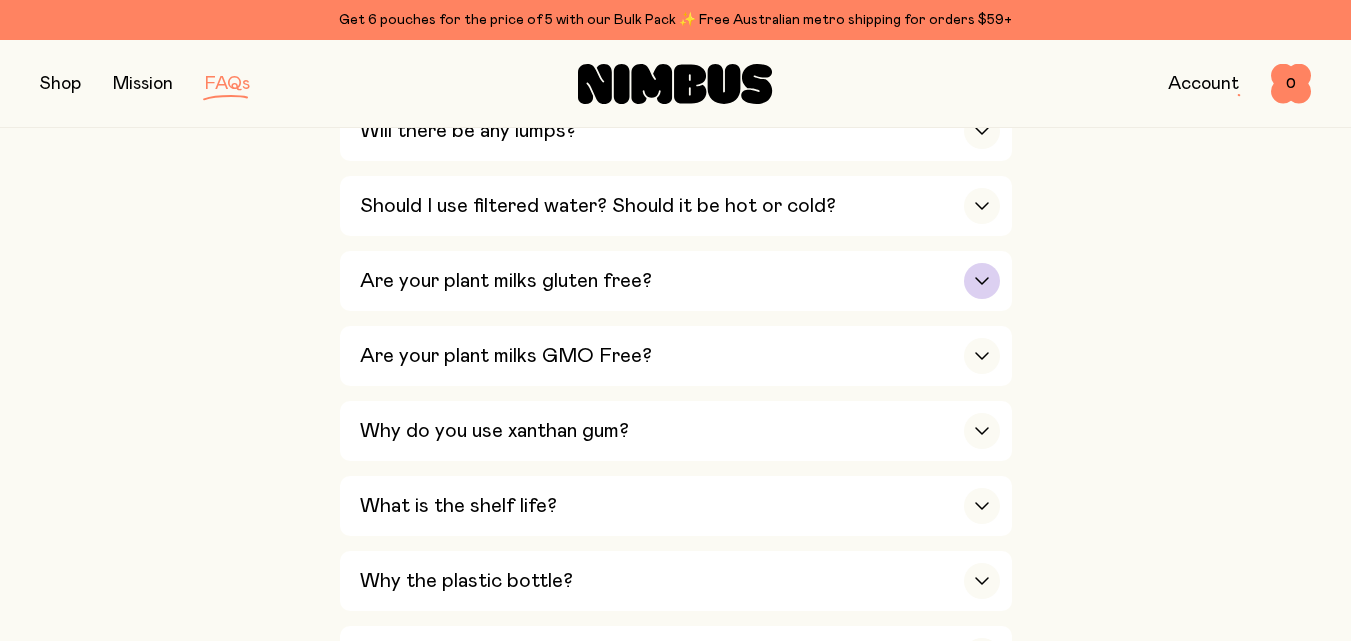 click at bounding box center (982, 281) 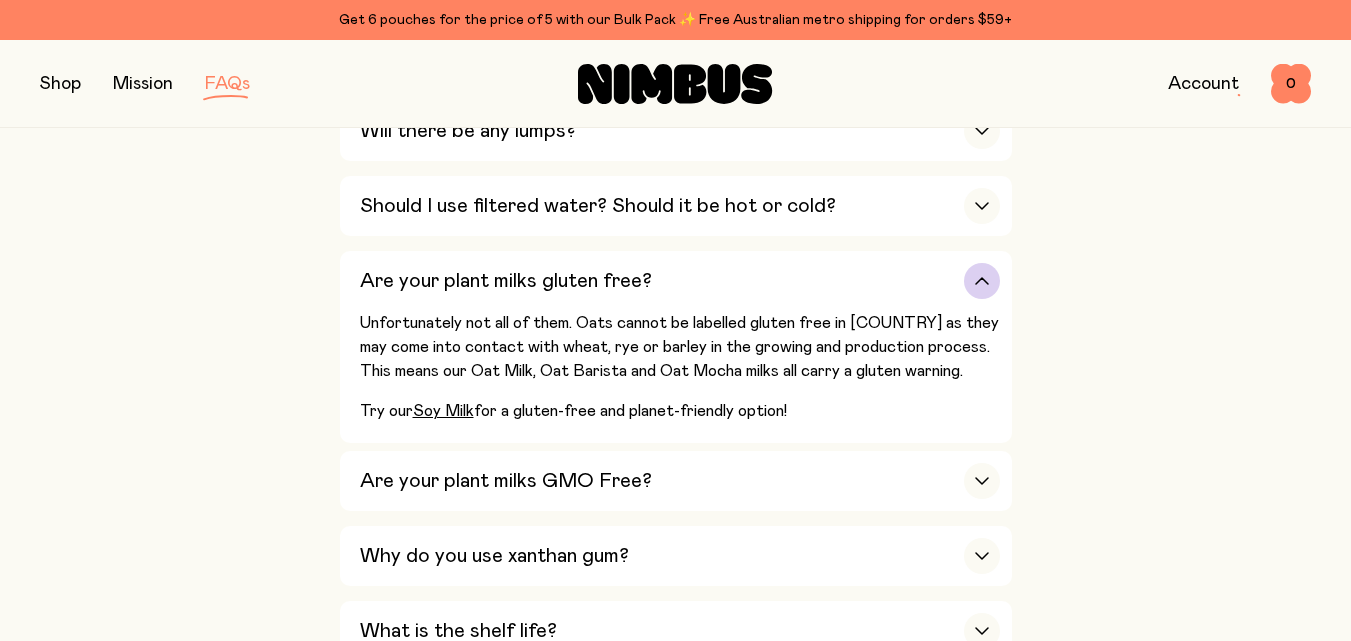 click at bounding box center [982, 281] 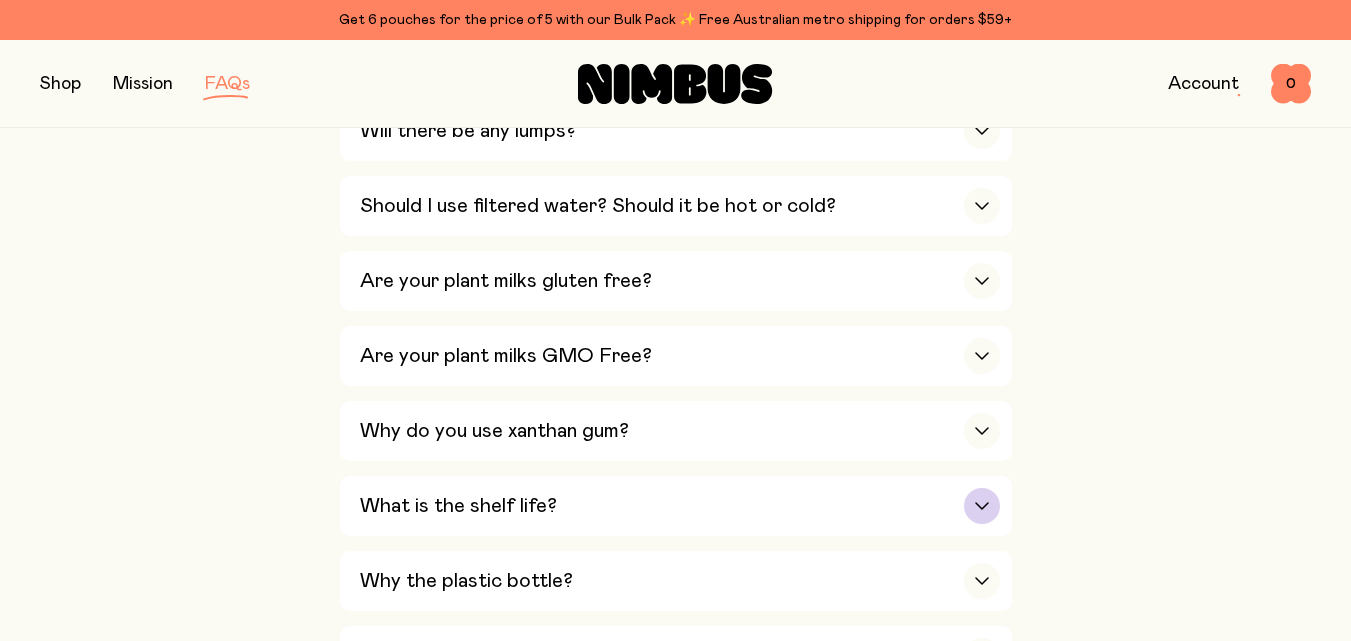 click 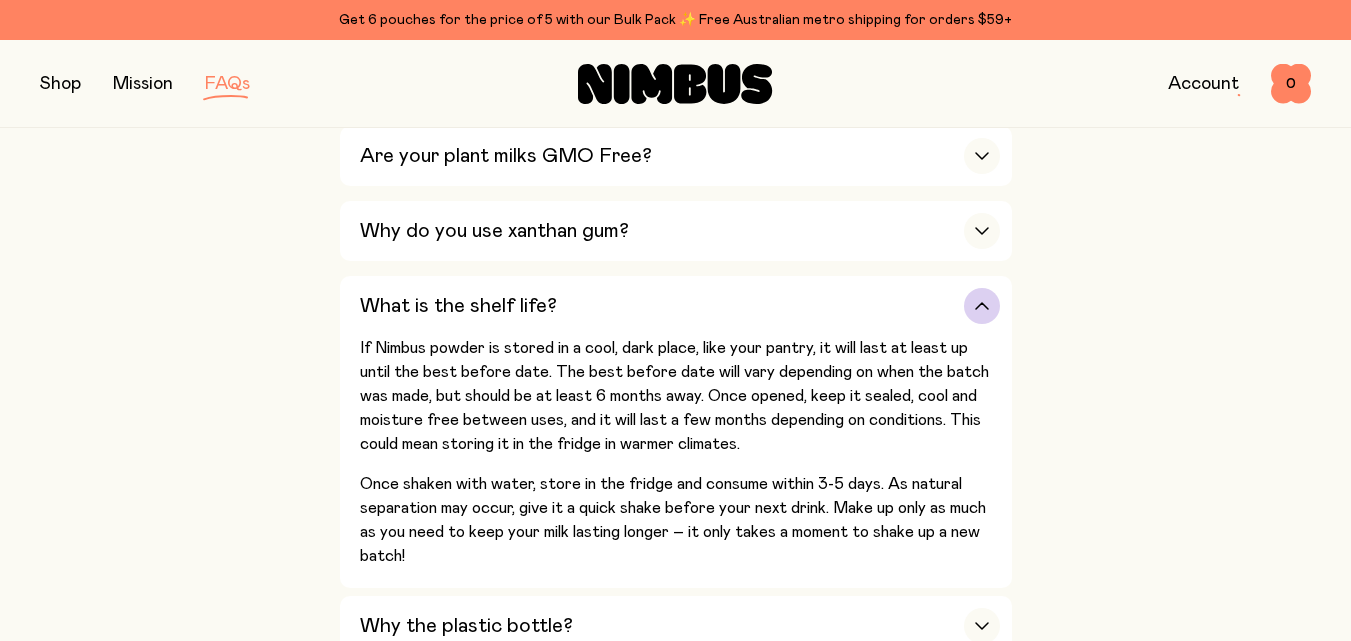scroll, scrollTop: 1400, scrollLeft: 0, axis: vertical 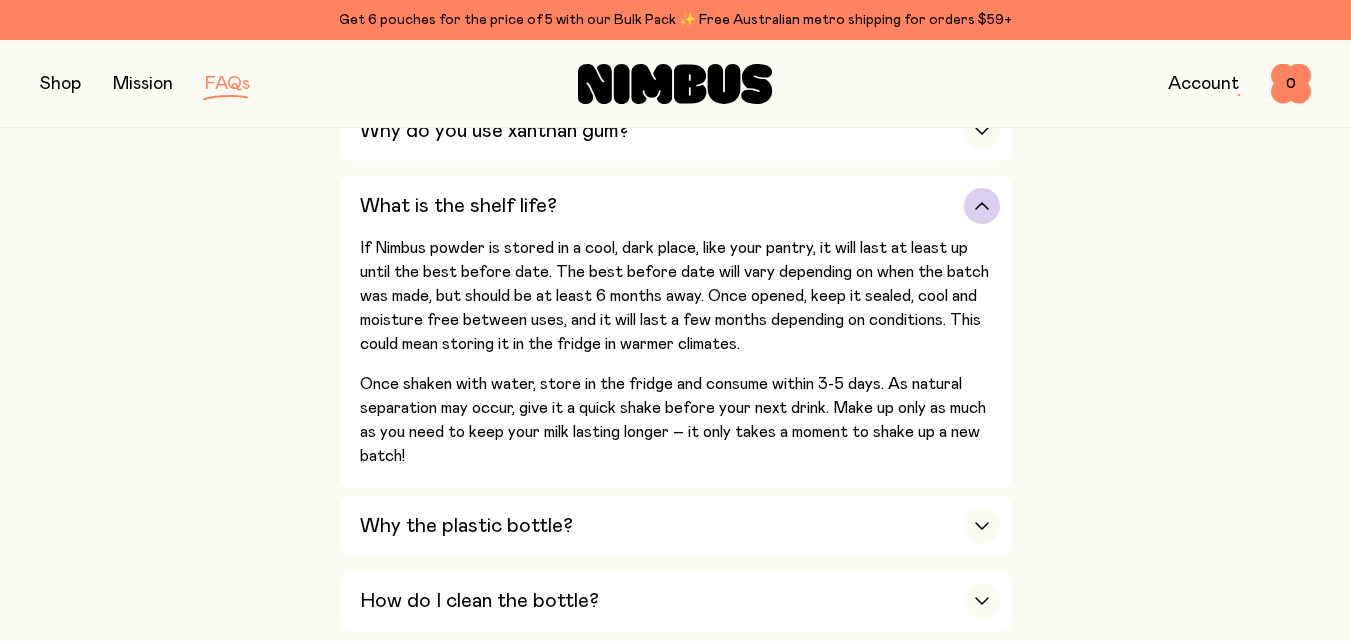 click 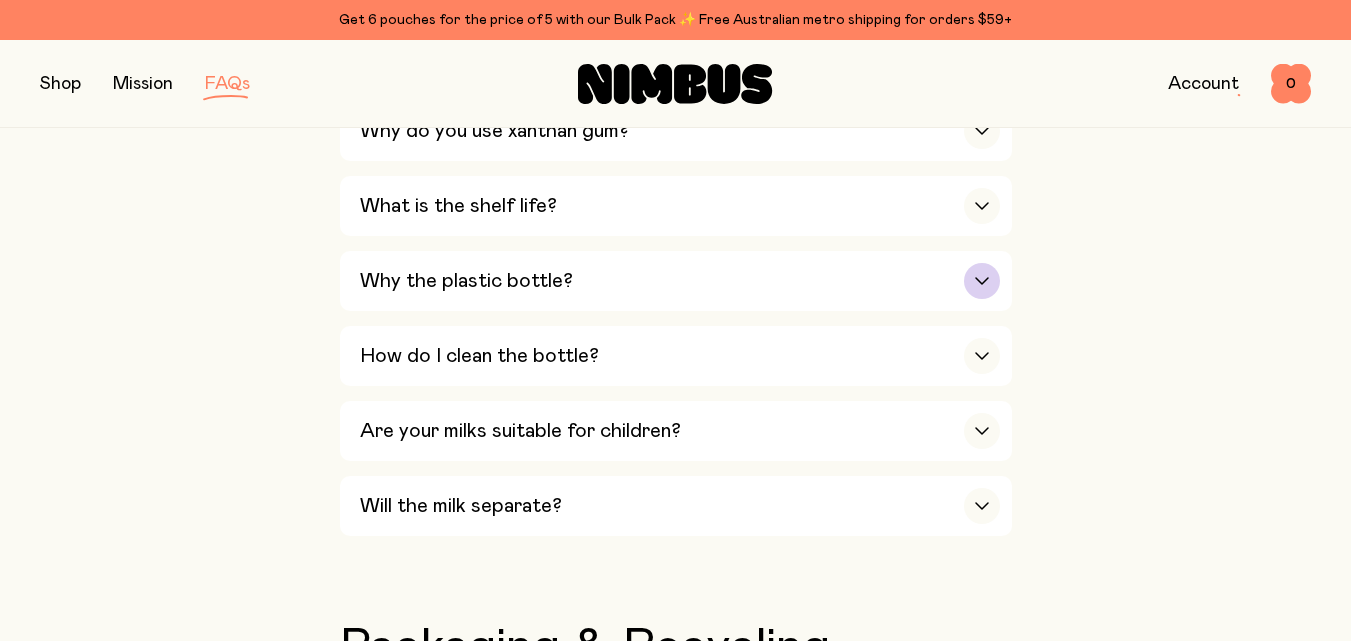 click 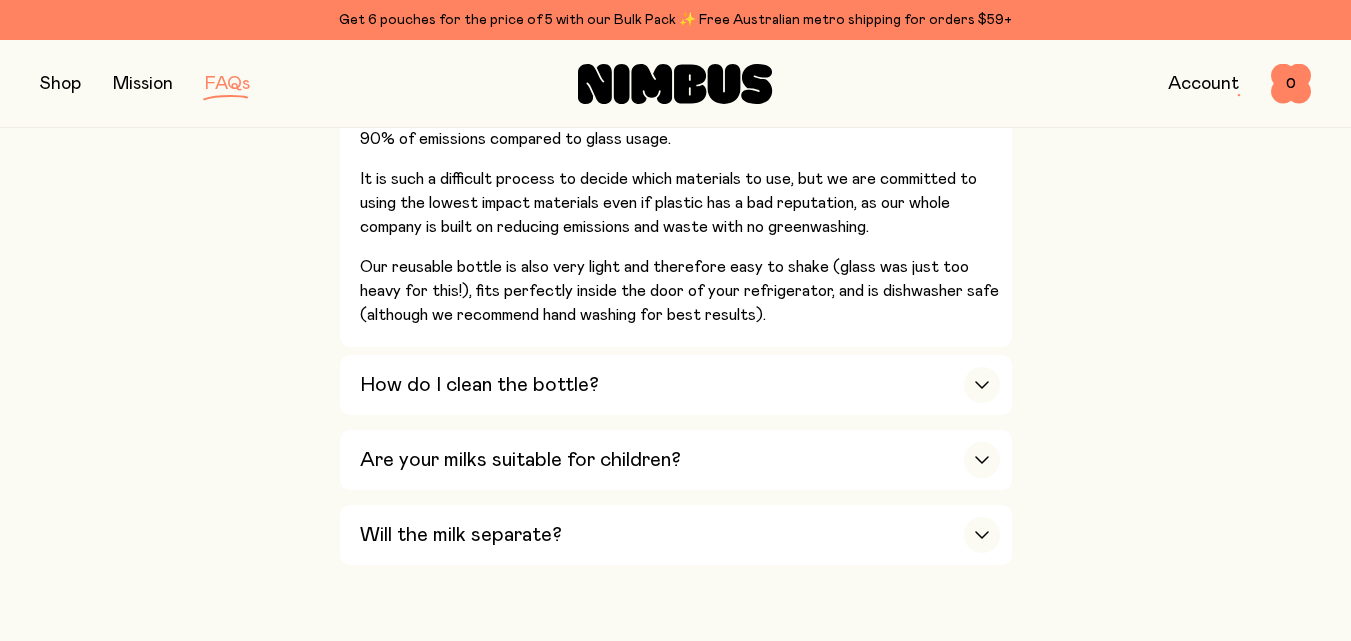 scroll, scrollTop: 1900, scrollLeft: 0, axis: vertical 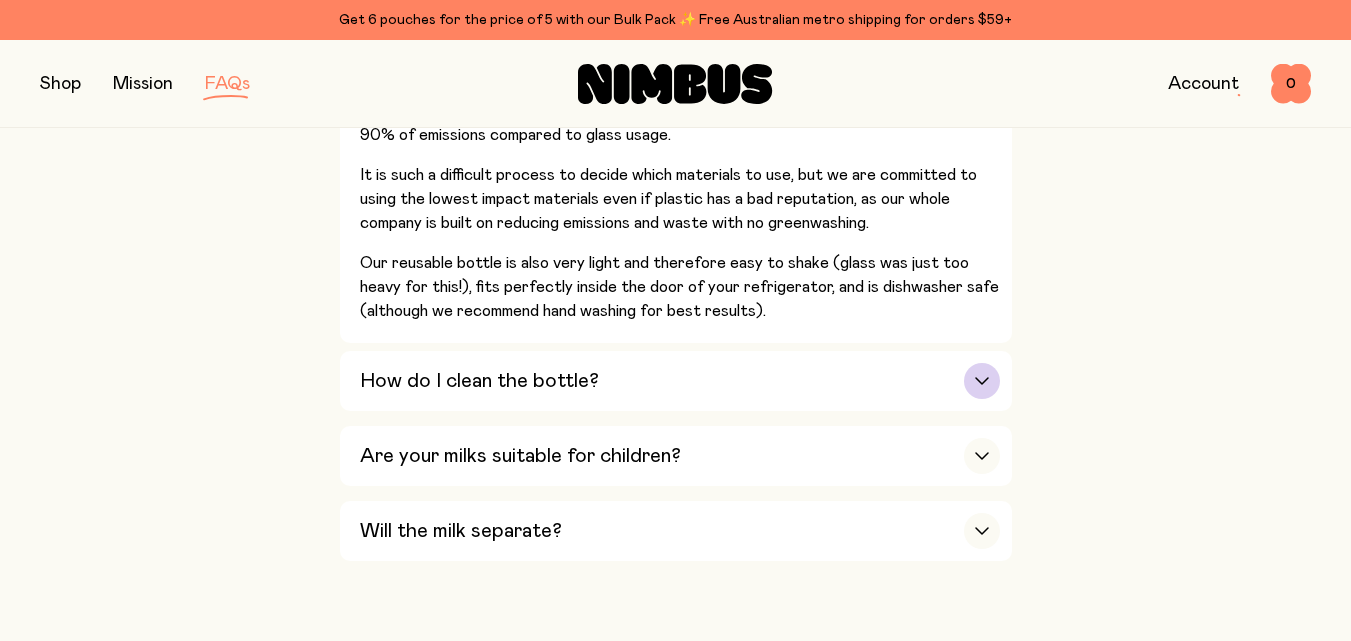 click 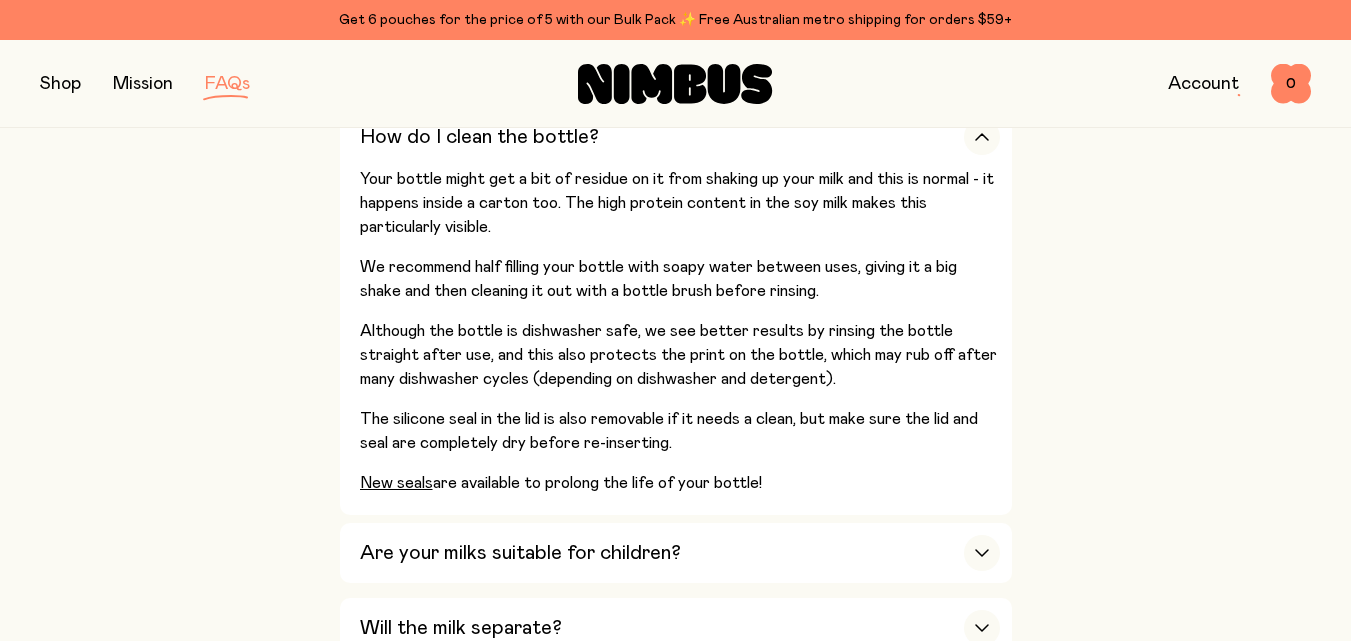 scroll, scrollTop: 1600, scrollLeft: 0, axis: vertical 